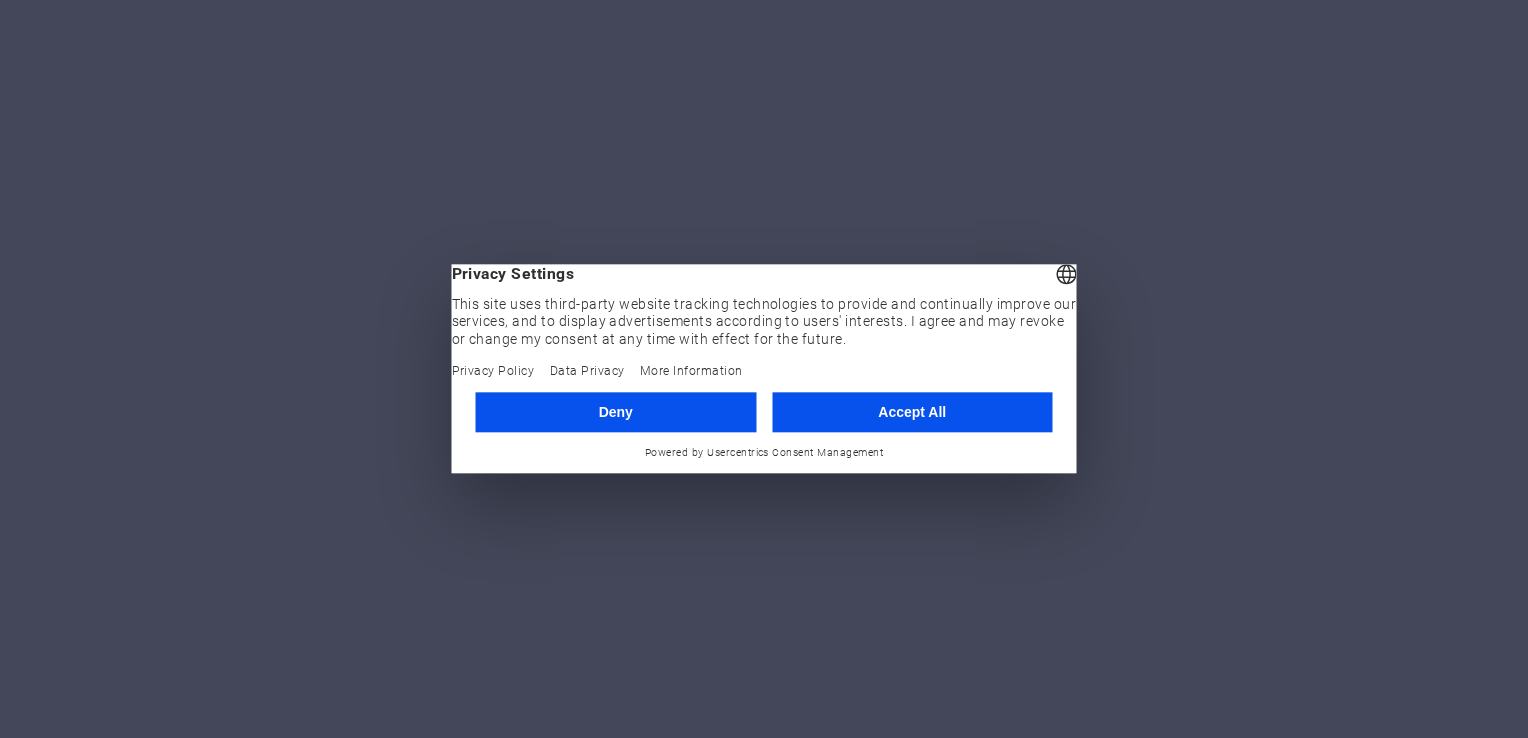scroll, scrollTop: 0, scrollLeft: 0, axis: both 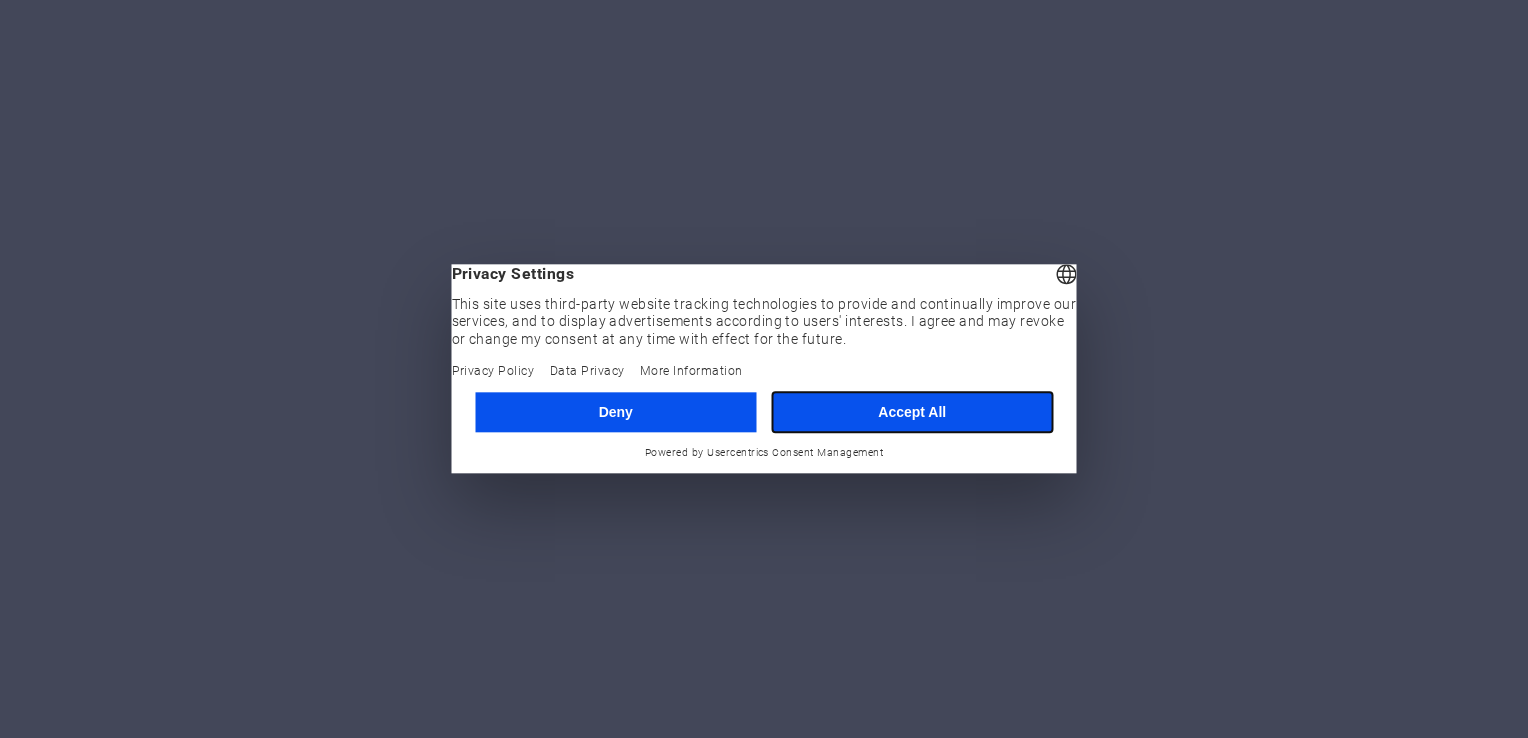 click on "Accept All" at bounding box center (912, 412) 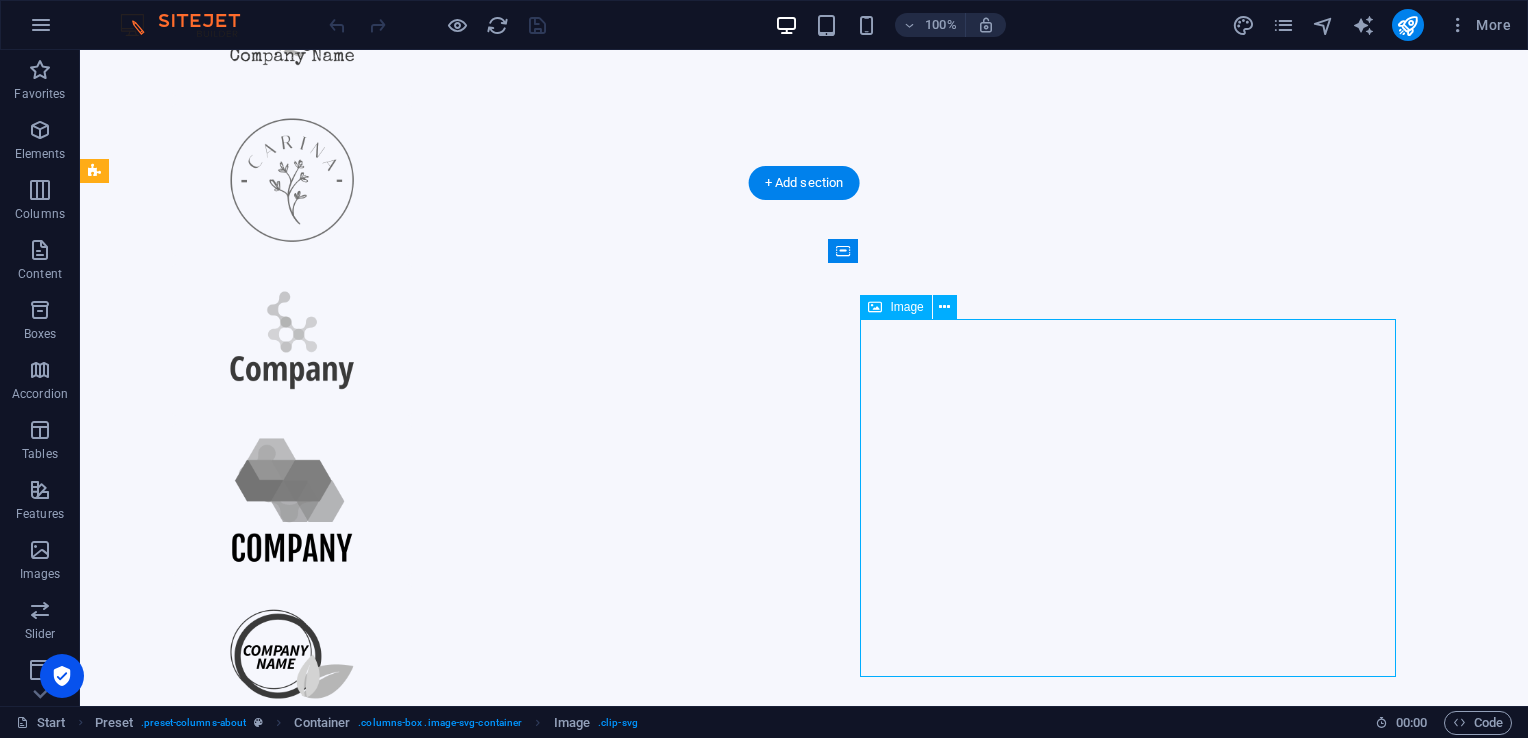 scroll, scrollTop: 3991, scrollLeft: 0, axis: vertical 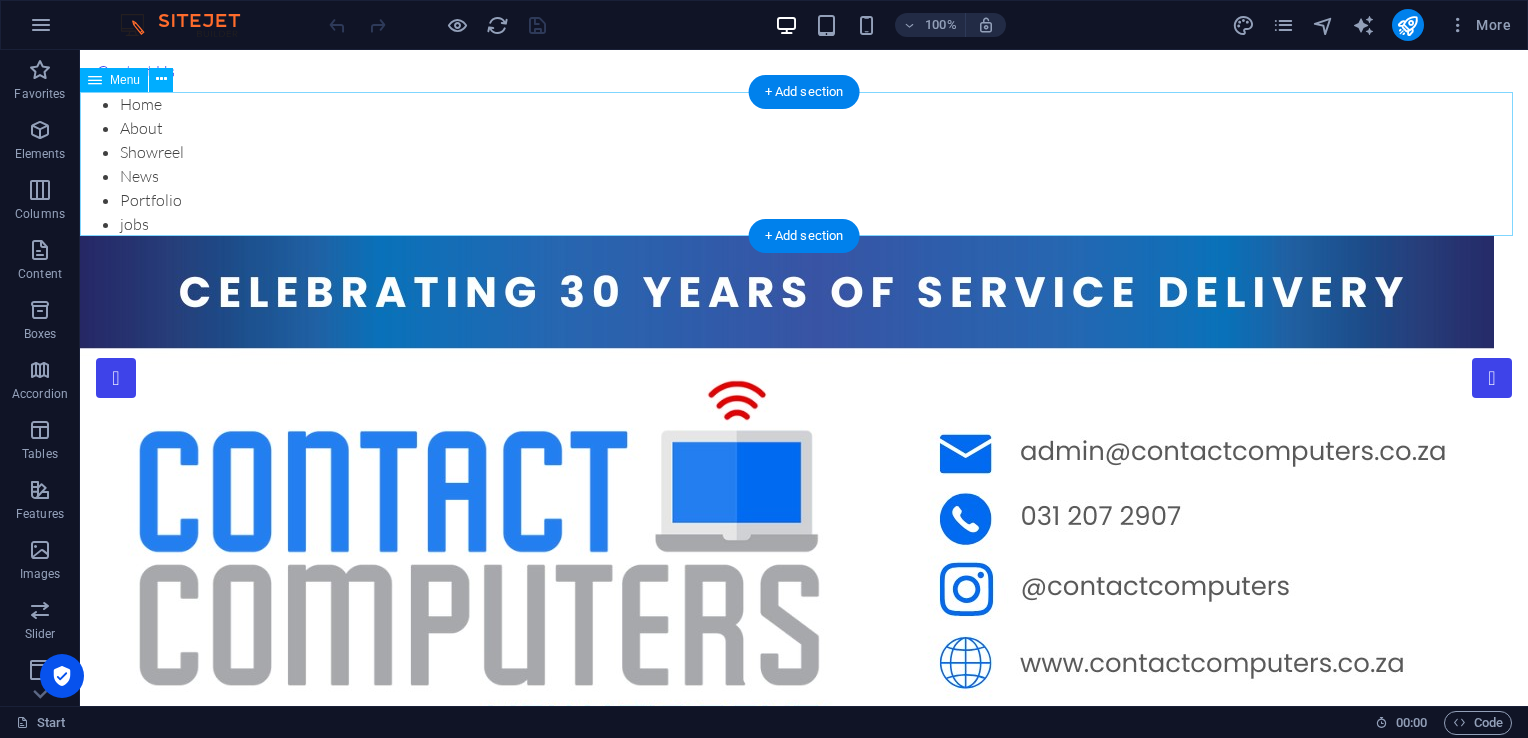click on "Home About Showreel News Portfolio jobs" at bounding box center [804, 164] 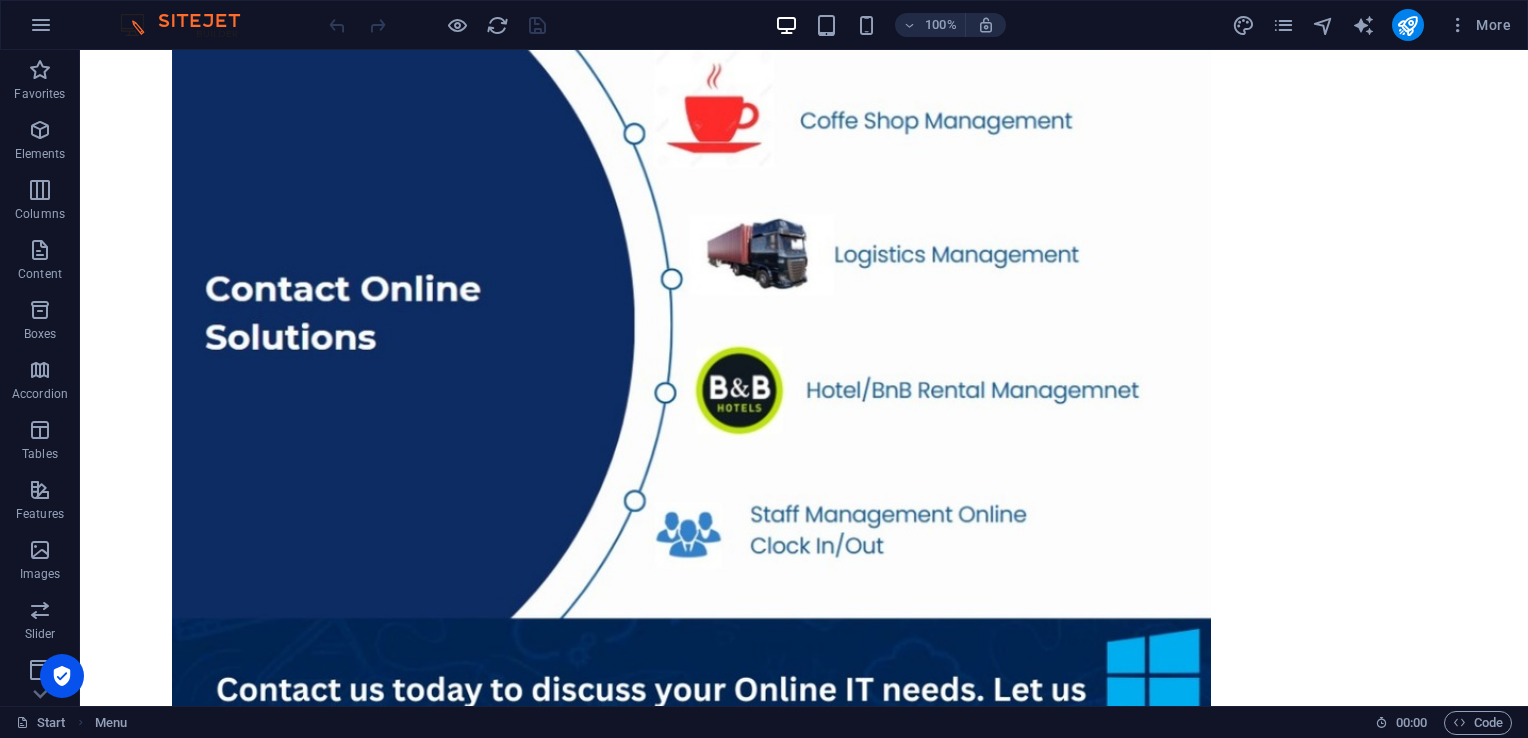 scroll, scrollTop: 0, scrollLeft: 0, axis: both 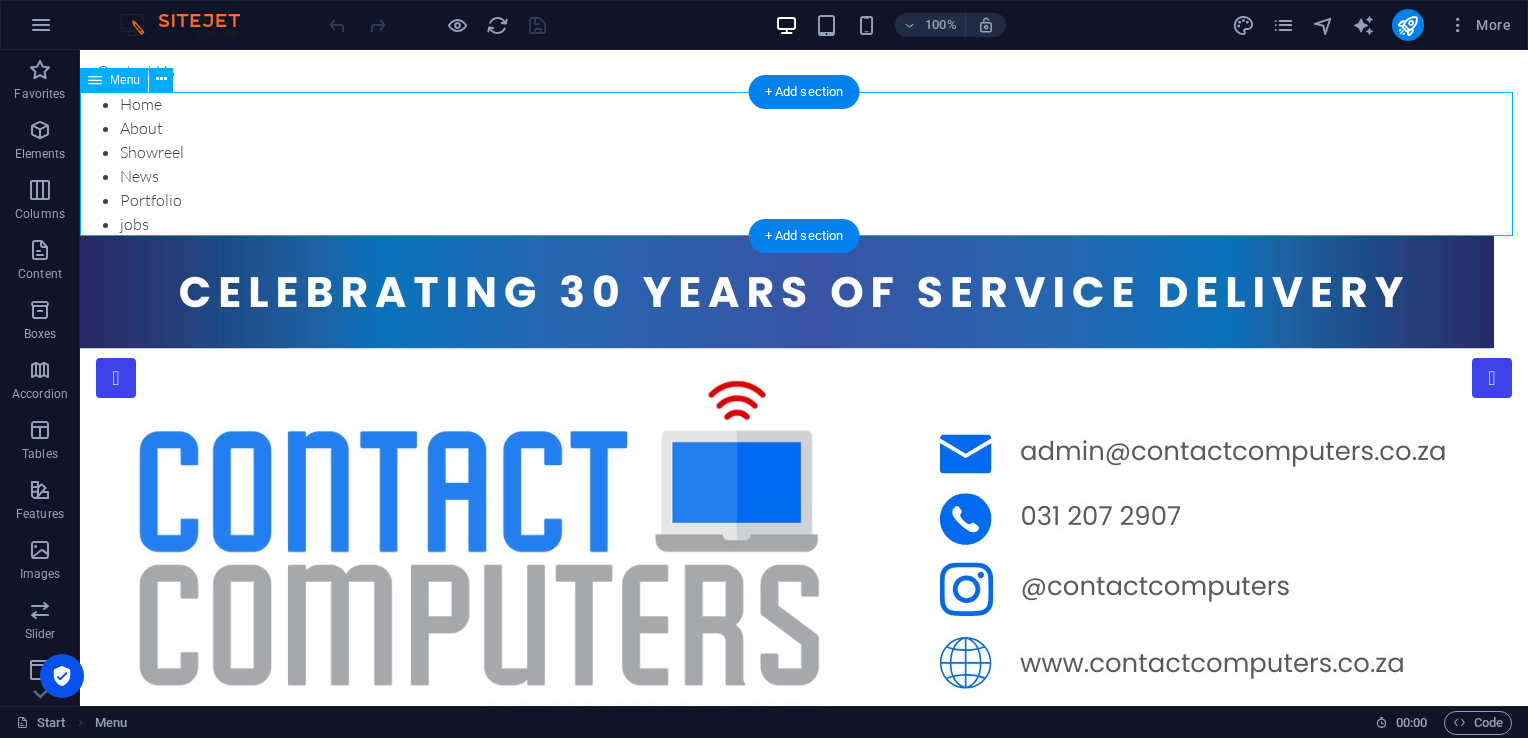 click on "Home About Showreel News Portfolio jobs" at bounding box center (804, 164) 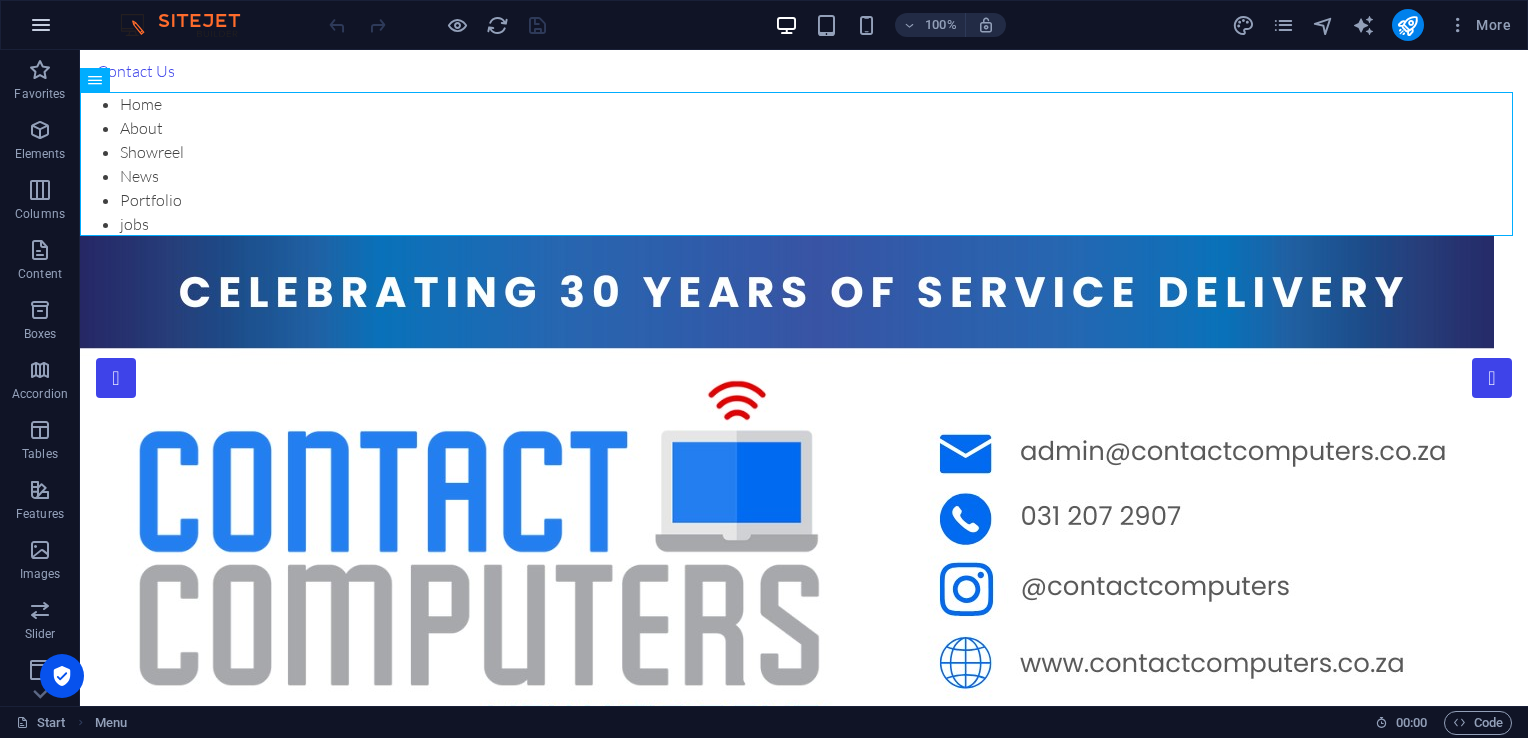 click at bounding box center (41, 25) 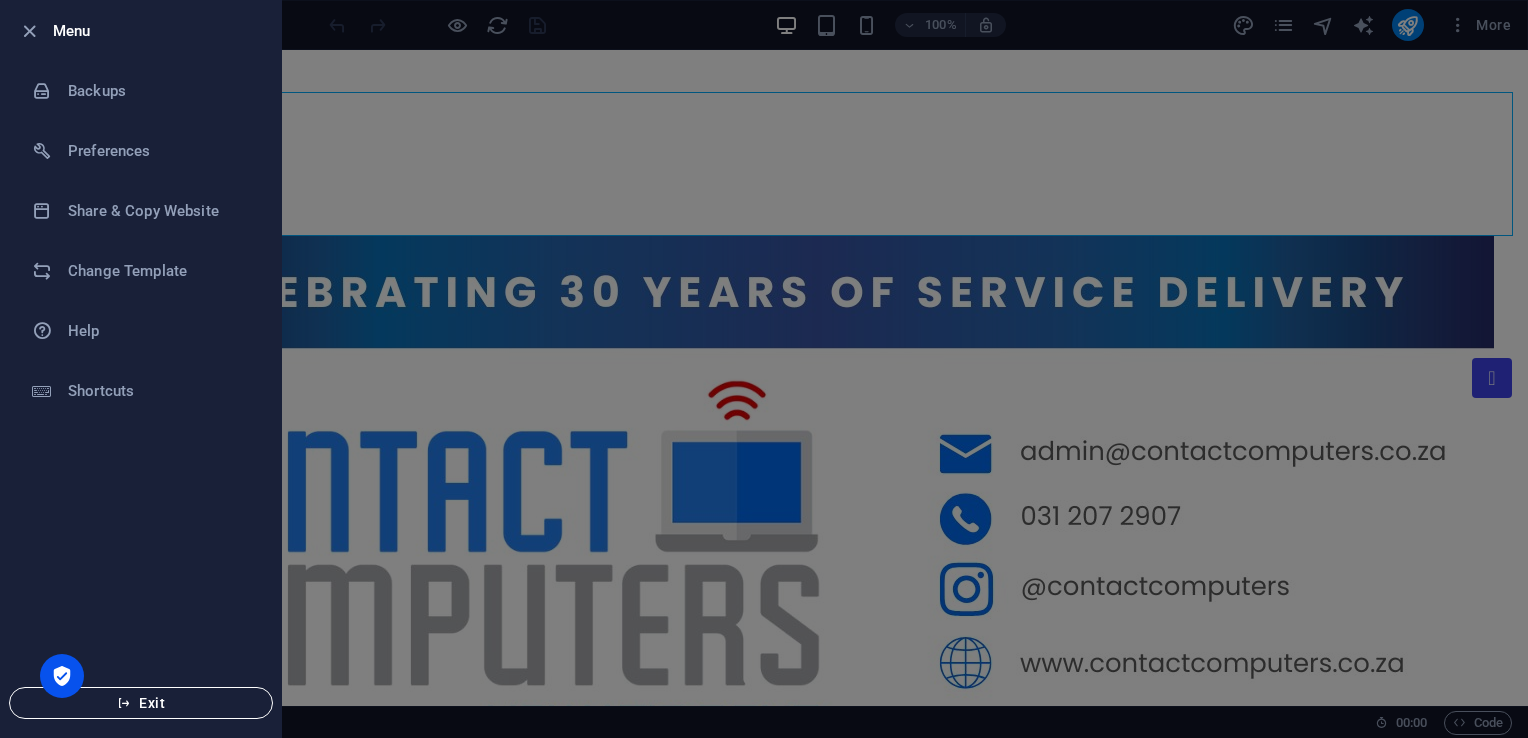 click on "Exit" at bounding box center [141, 703] 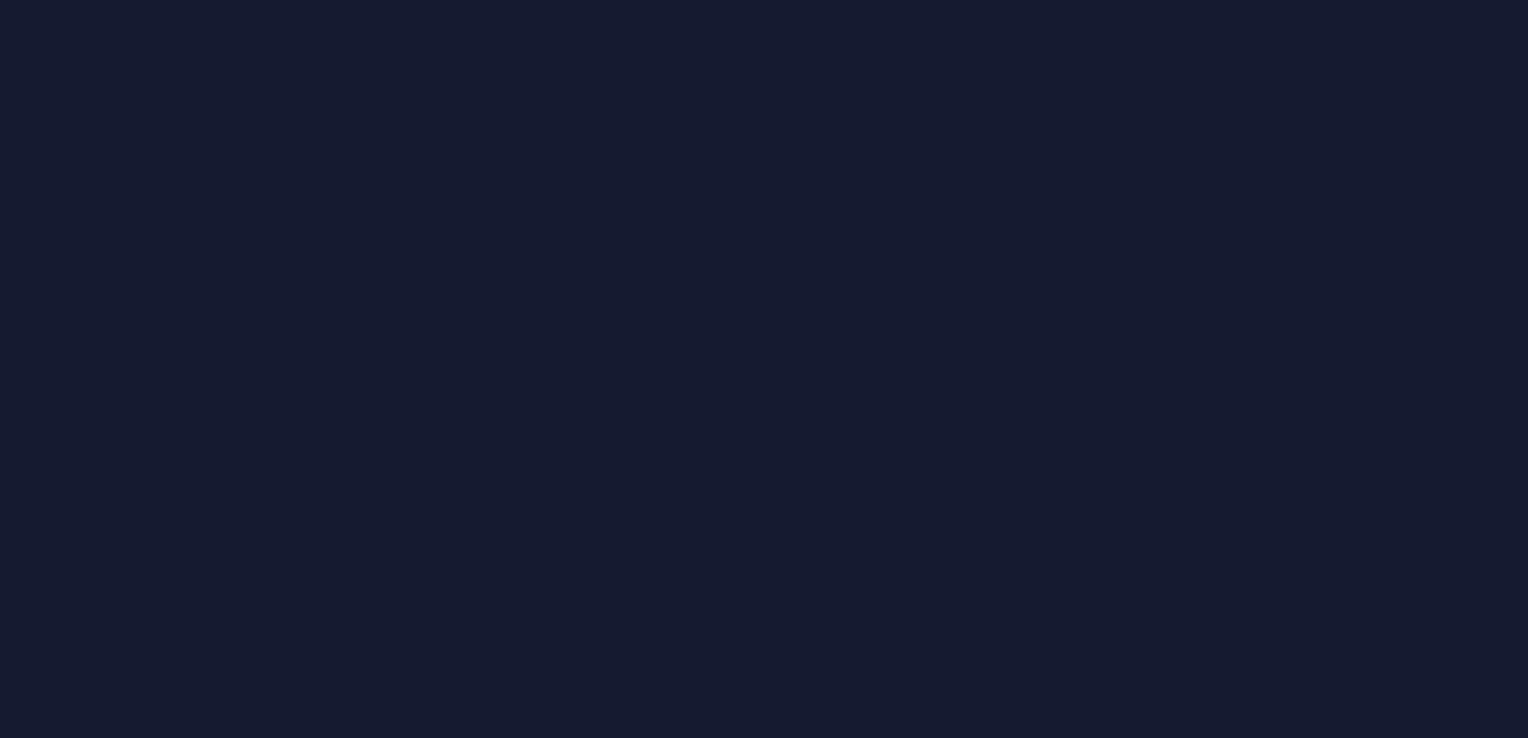 scroll, scrollTop: 0, scrollLeft: 0, axis: both 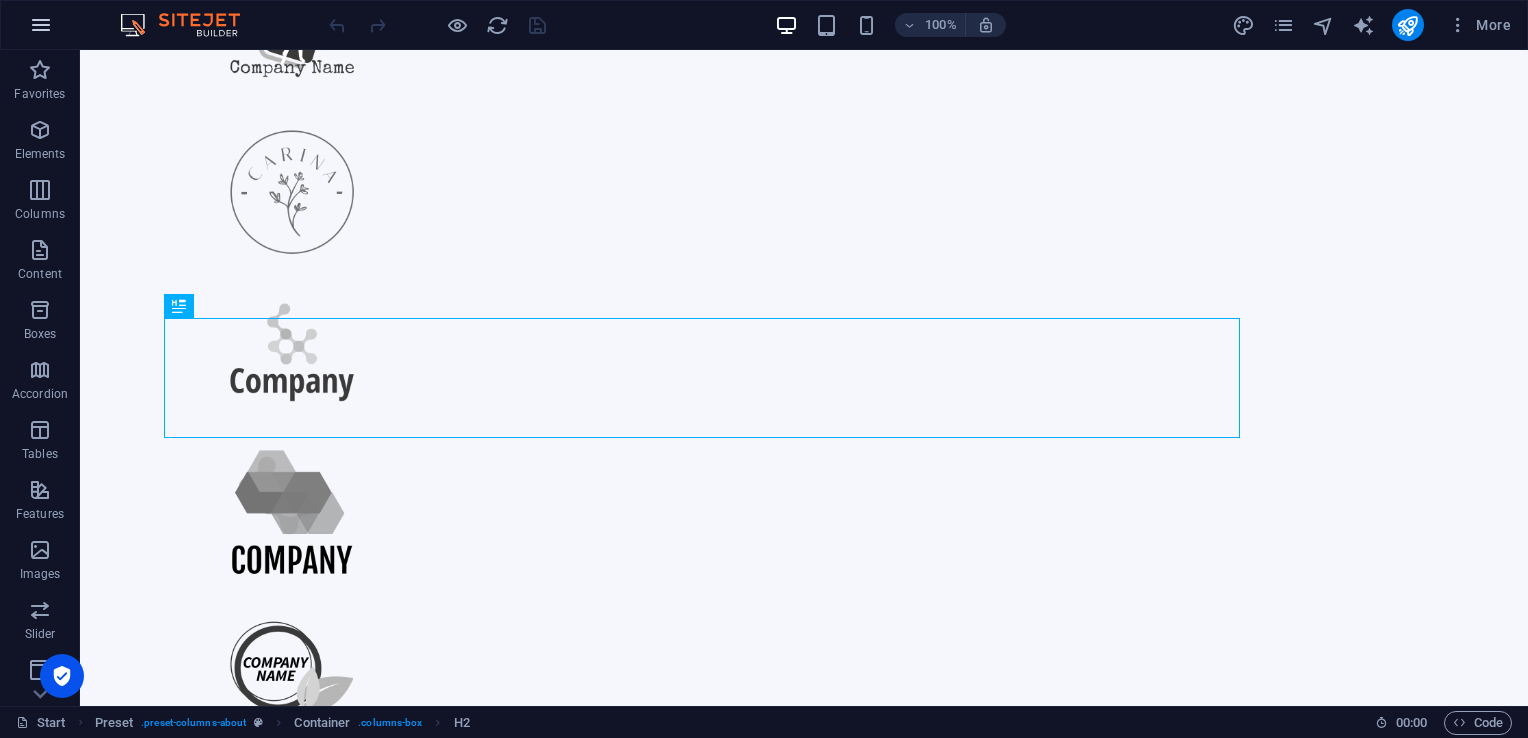 click at bounding box center (41, 25) 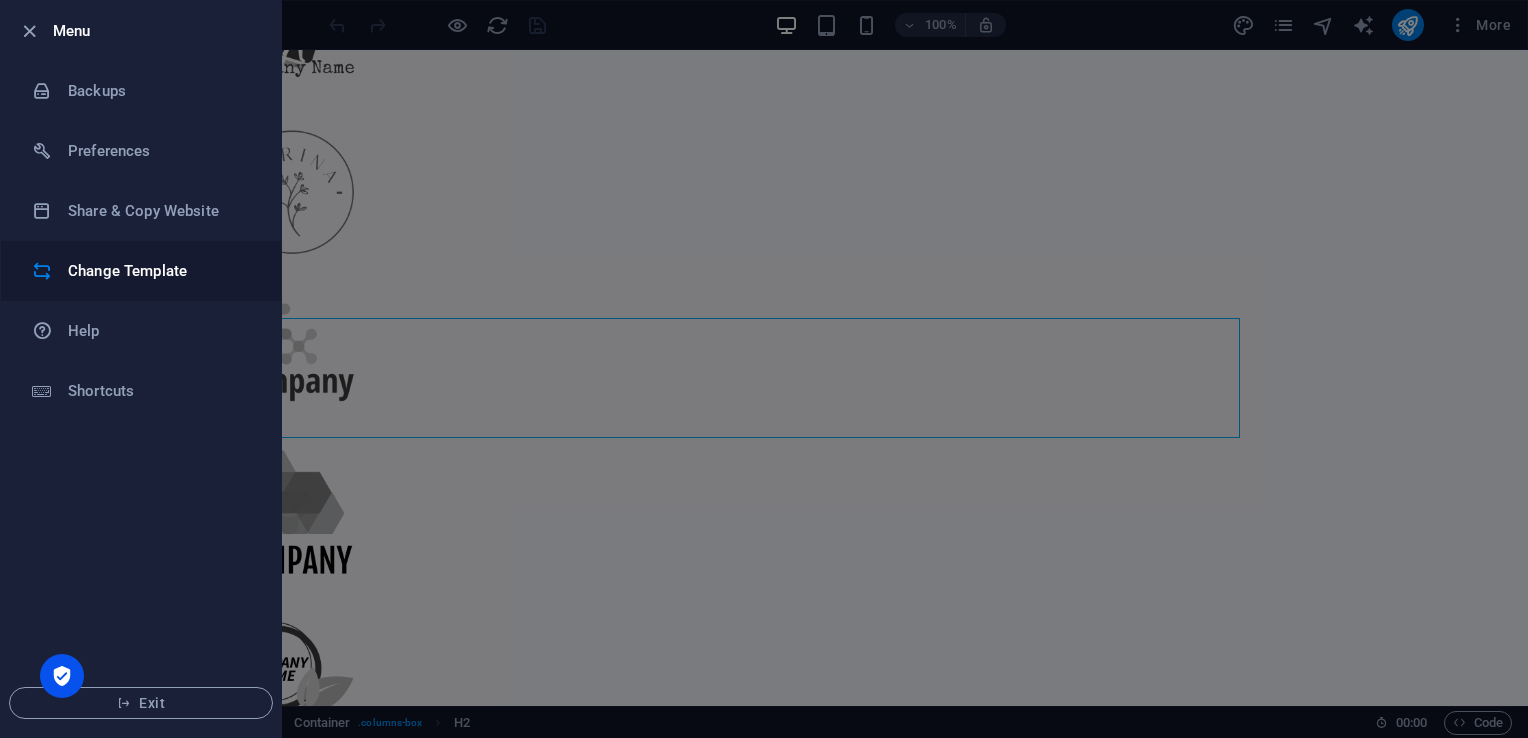 click on "Change Template" at bounding box center (160, 271) 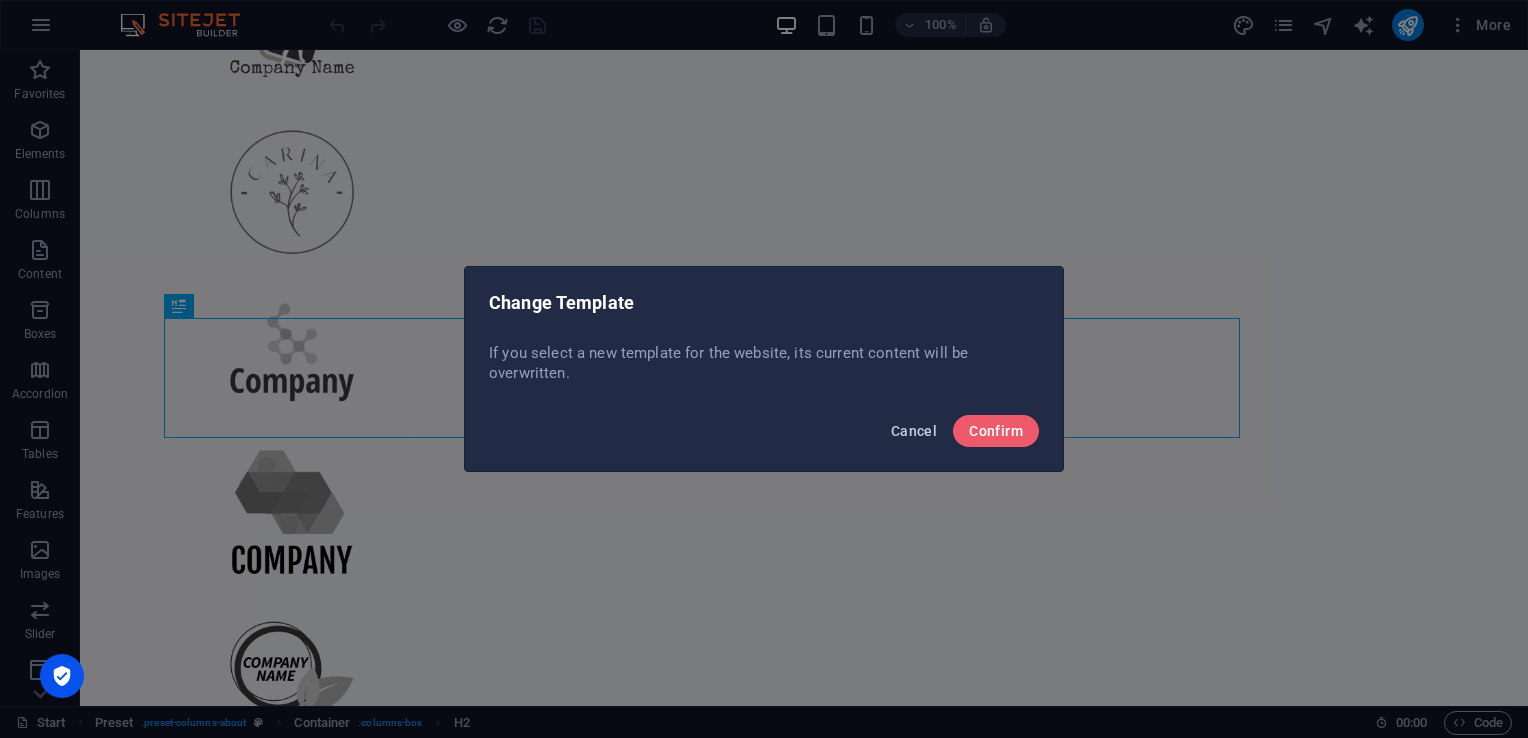 click on "Cancel" at bounding box center (914, 431) 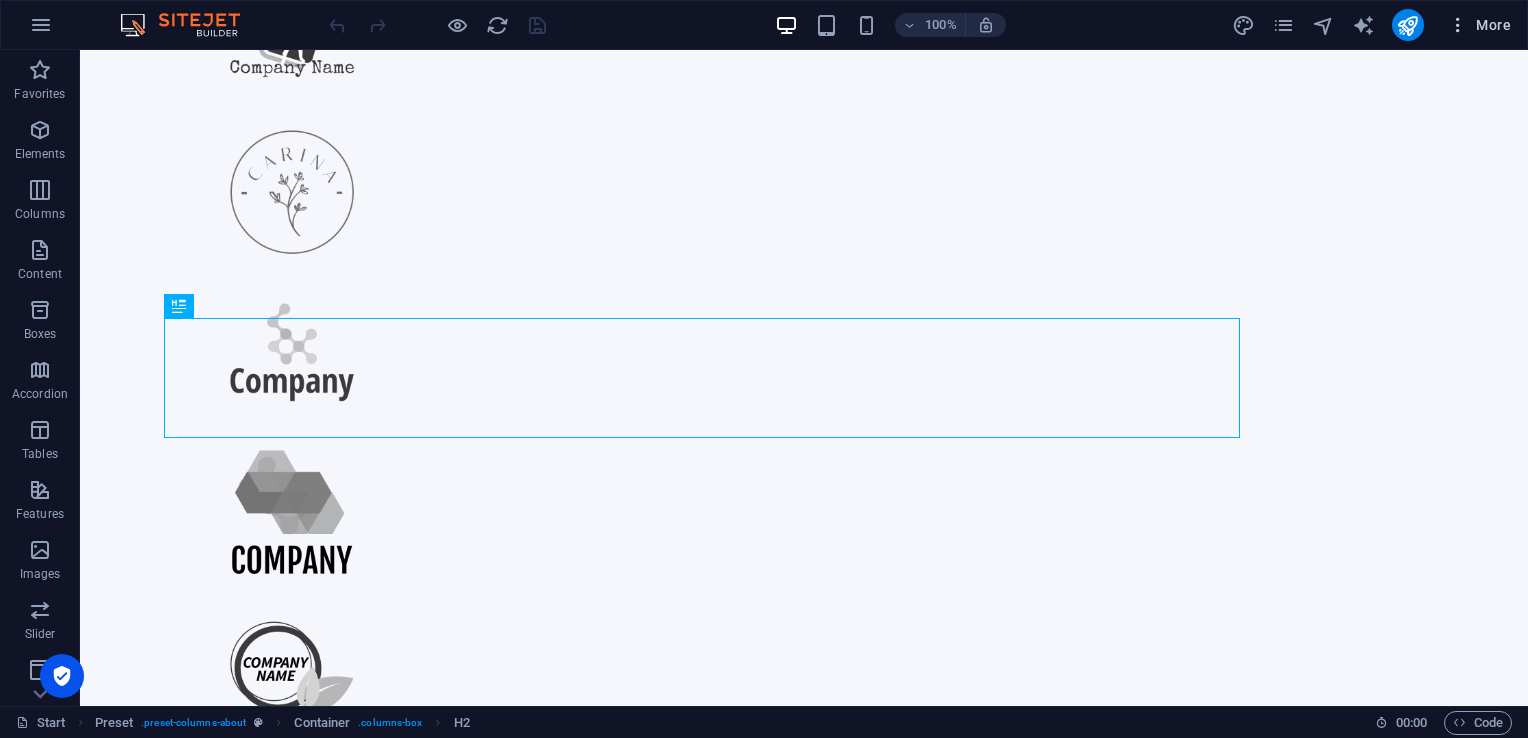 click on "More" at bounding box center (1479, 25) 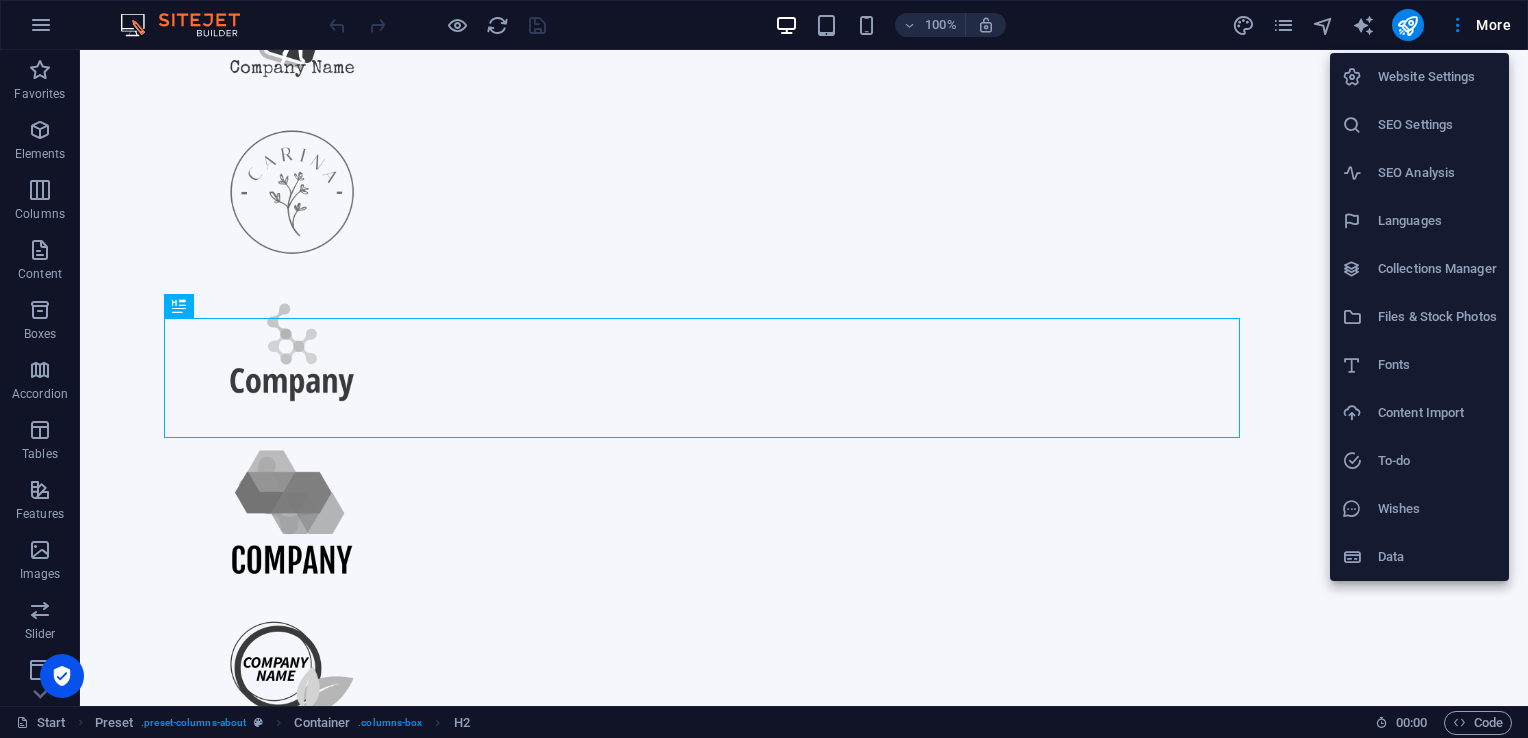 click on "Content Import" at bounding box center [1437, 413] 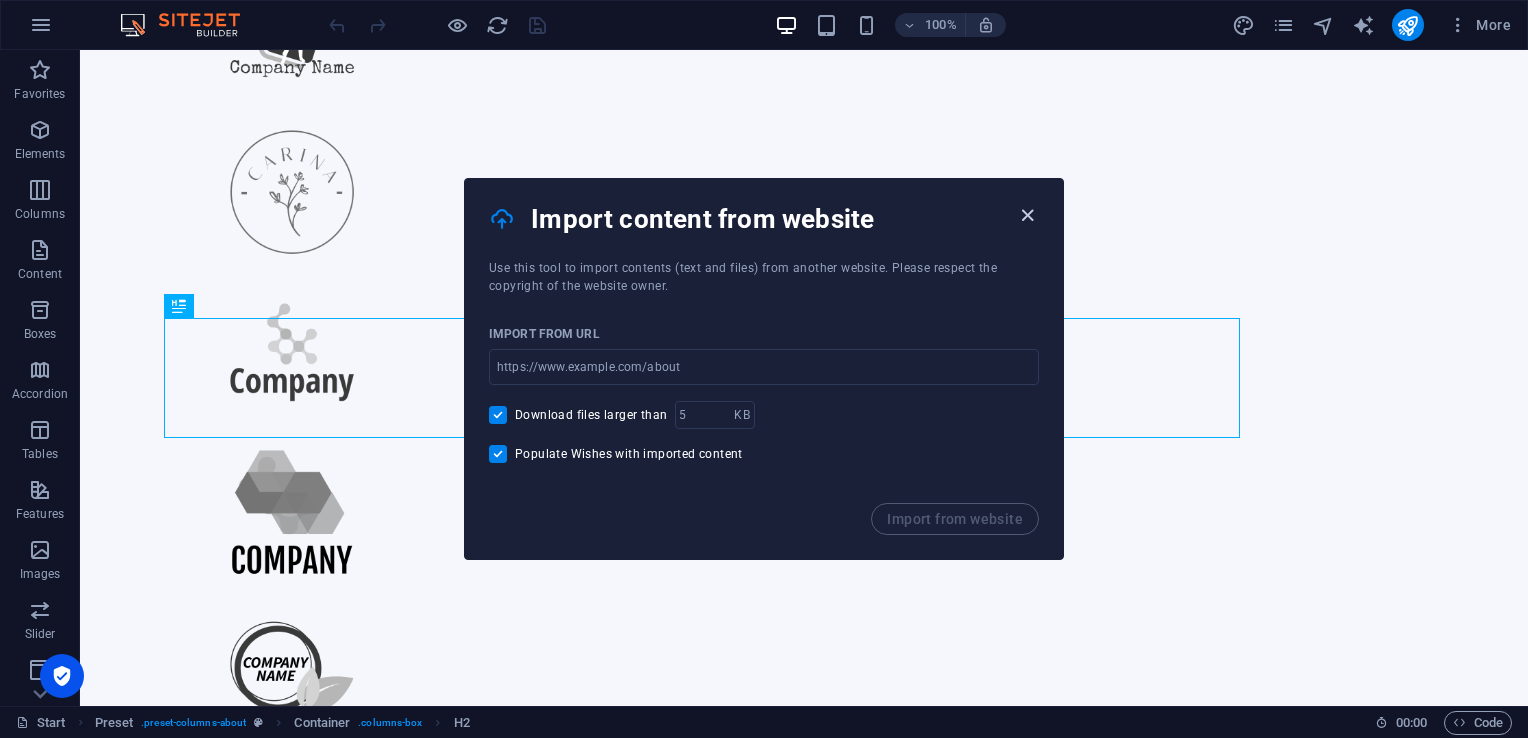 click at bounding box center [1027, 215] 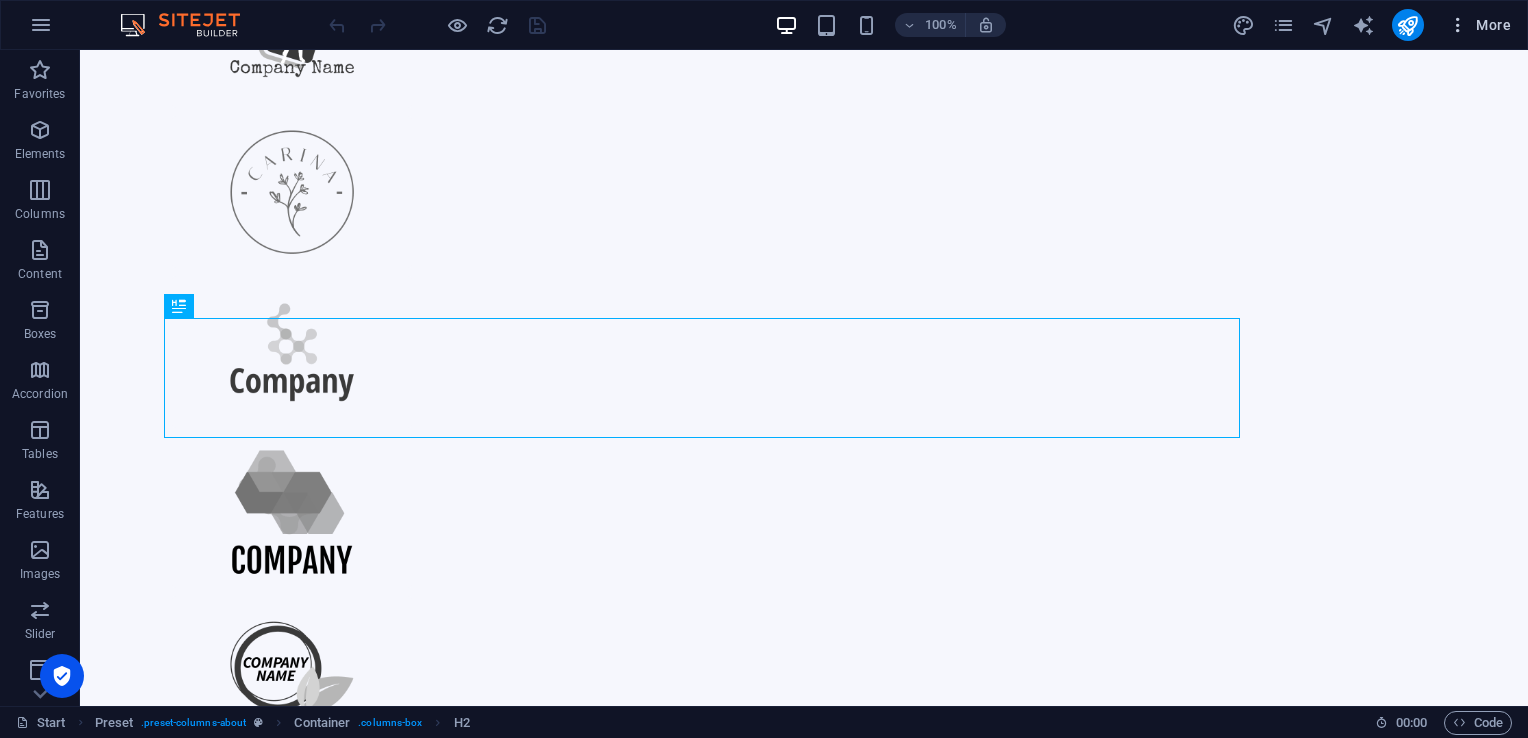 click on "More" at bounding box center (1479, 25) 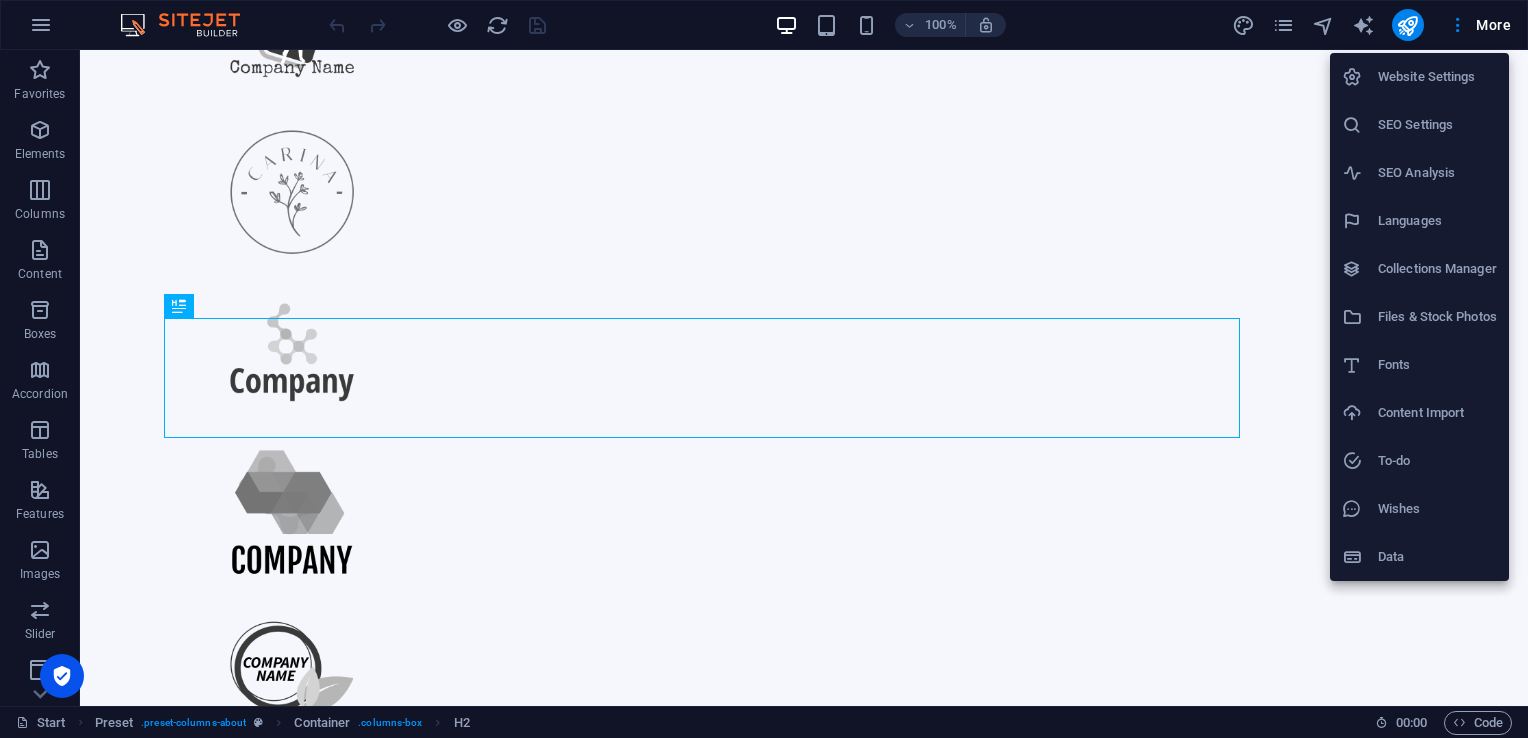 click at bounding box center (764, 369) 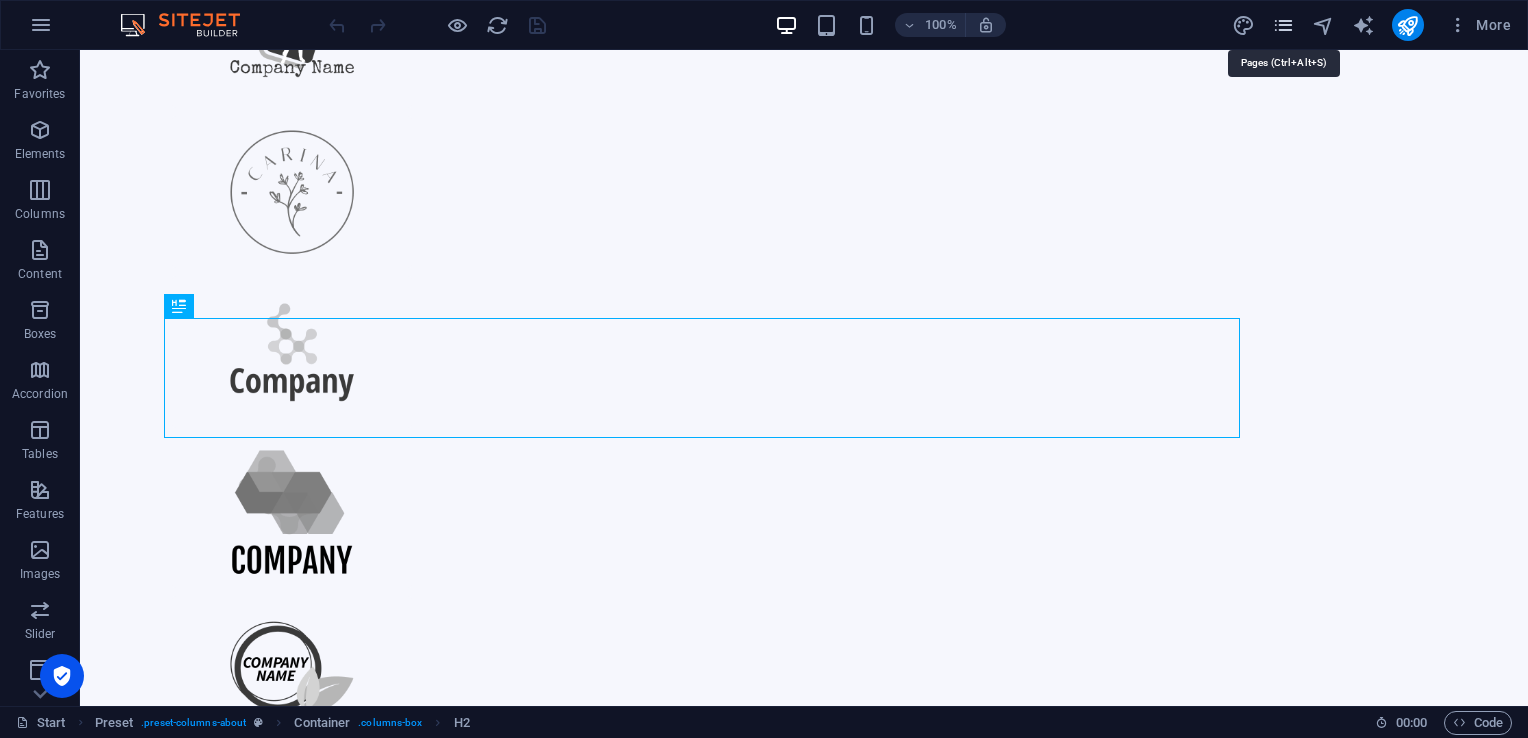 click at bounding box center (1283, 25) 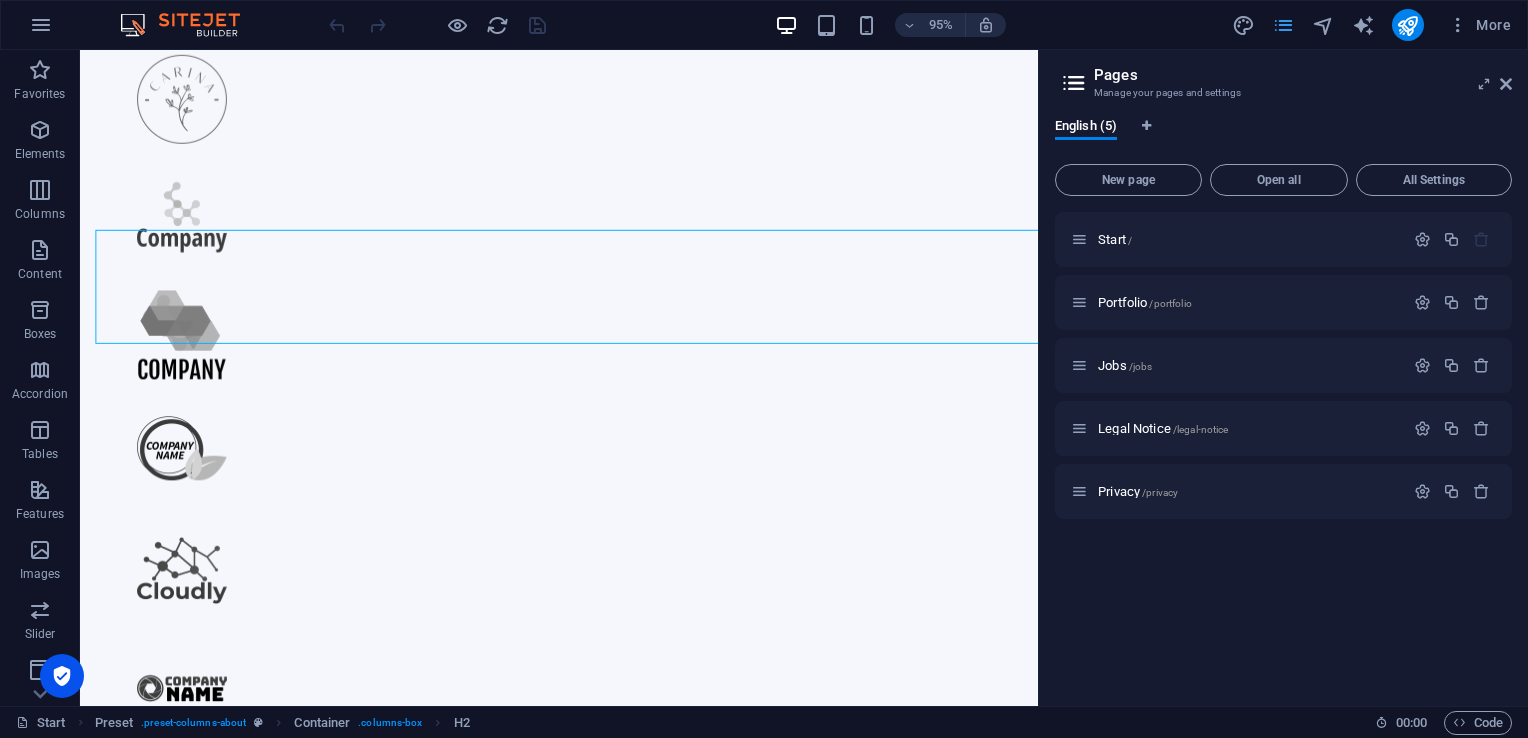 scroll, scrollTop: 3248, scrollLeft: 0, axis: vertical 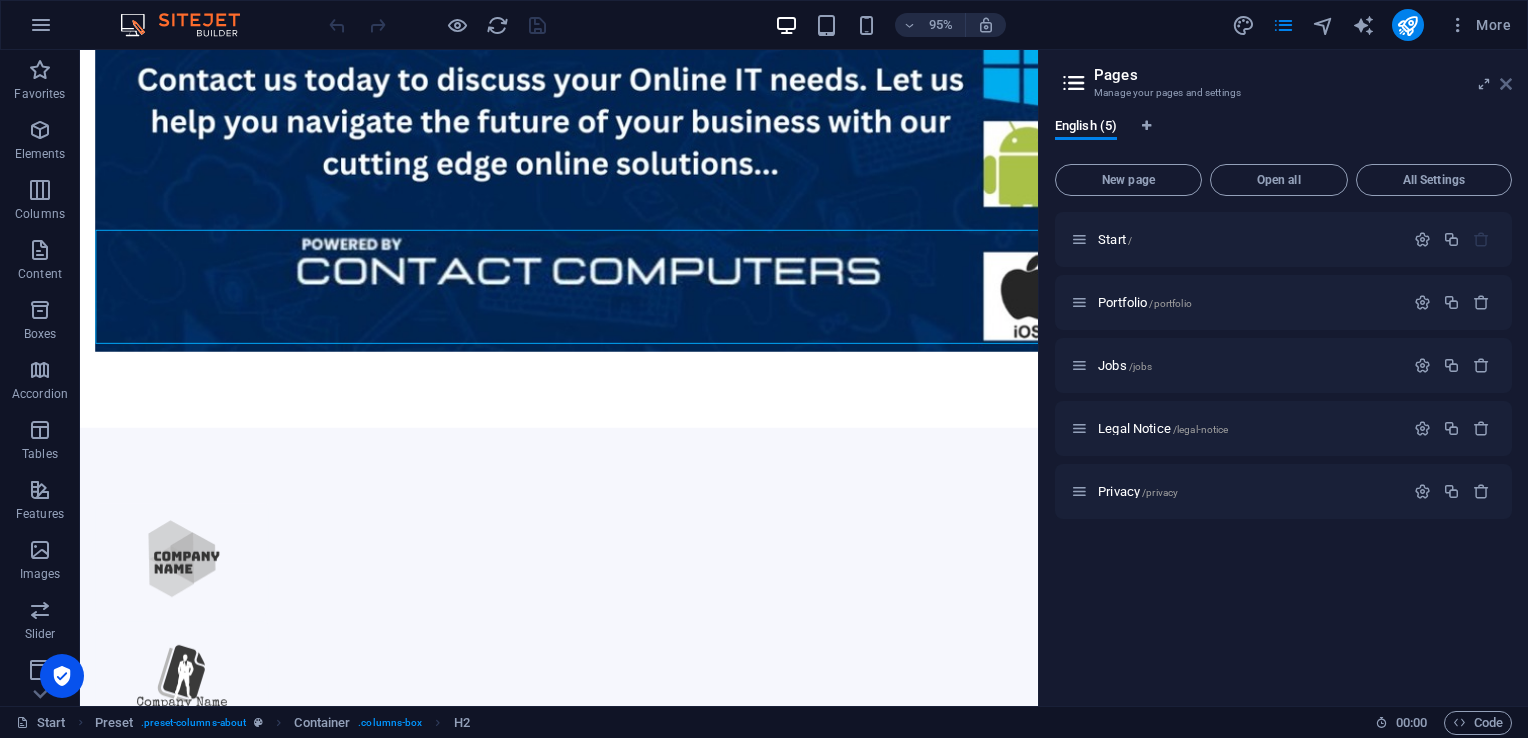 click at bounding box center (1506, 84) 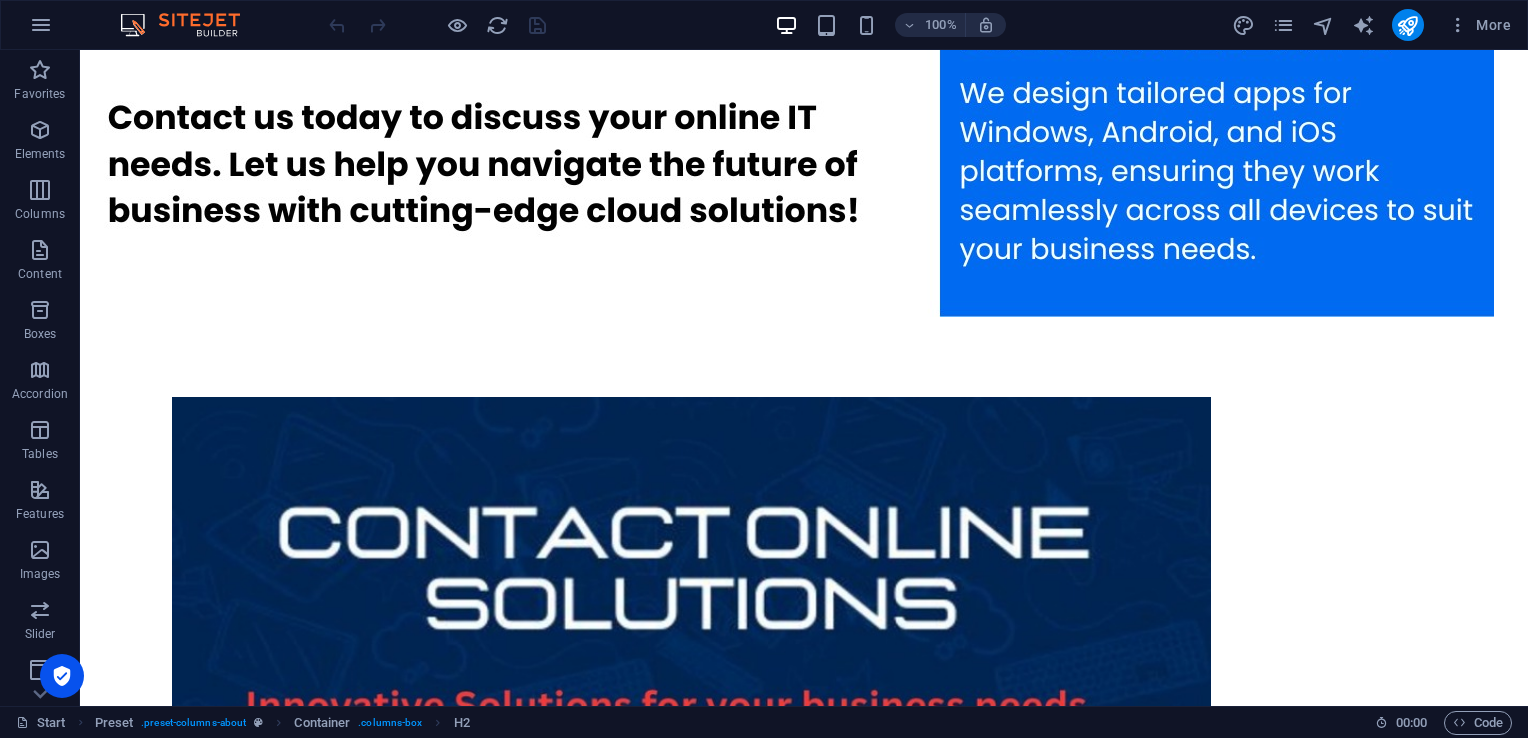 scroll, scrollTop: 1868, scrollLeft: 0, axis: vertical 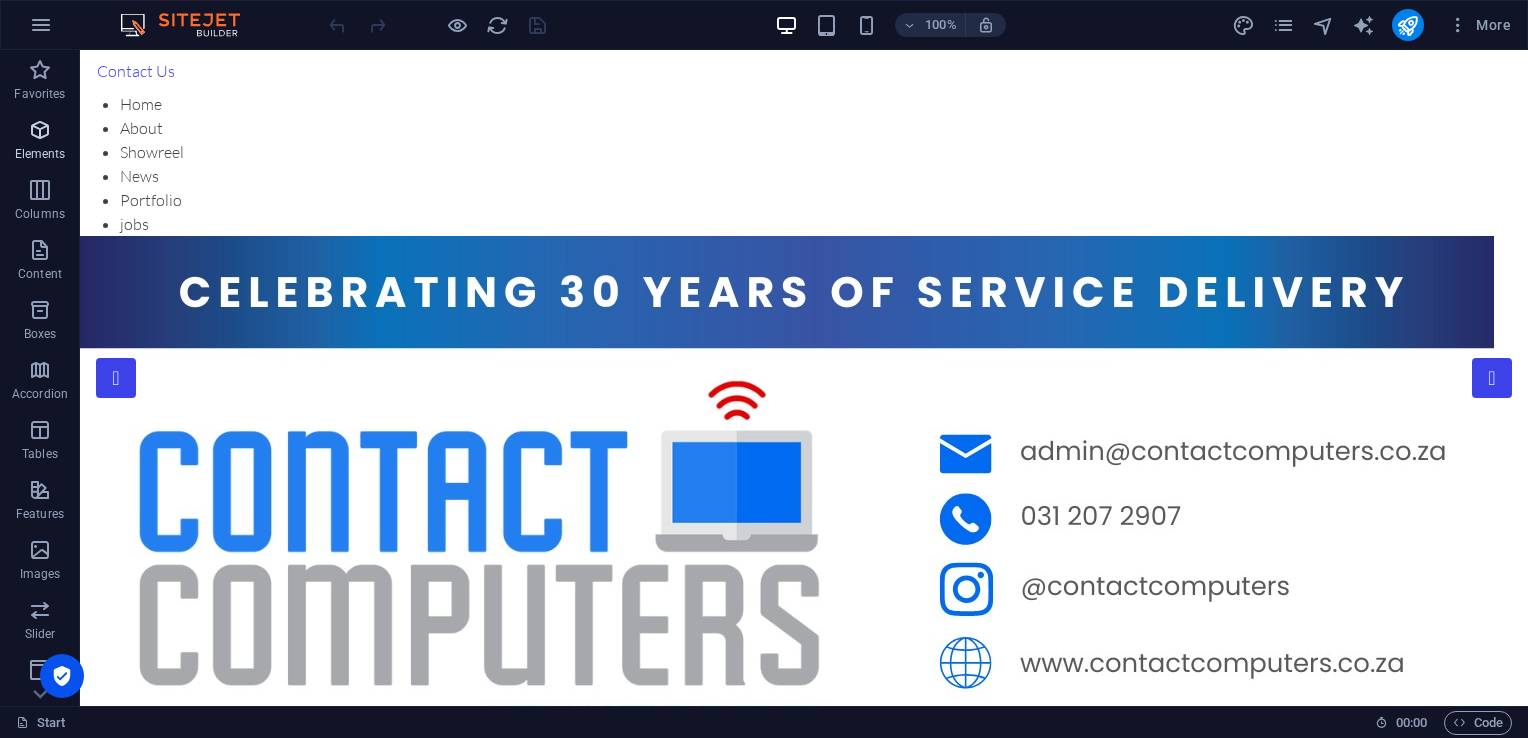 click on "Elements" at bounding box center (40, 154) 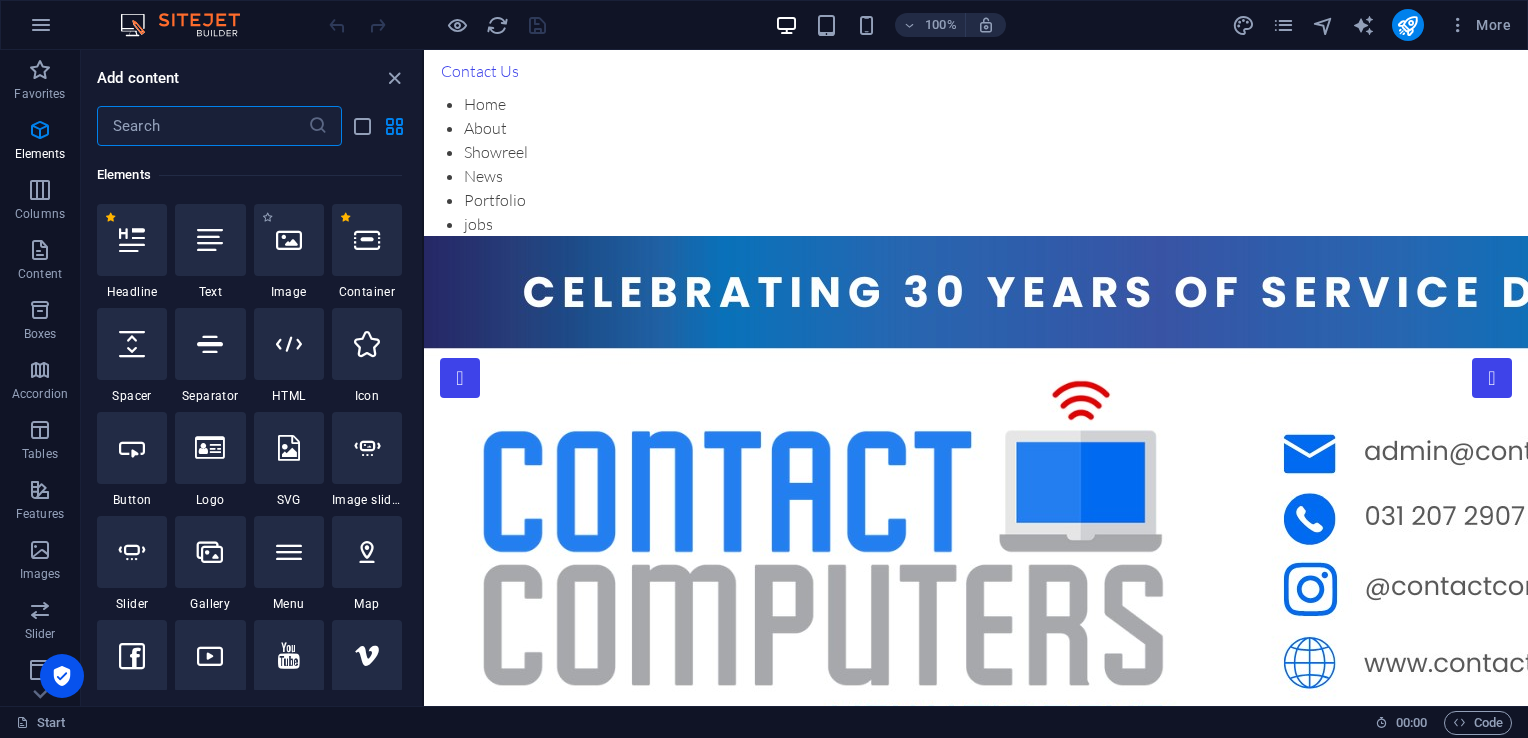 scroll, scrollTop: 212, scrollLeft: 0, axis: vertical 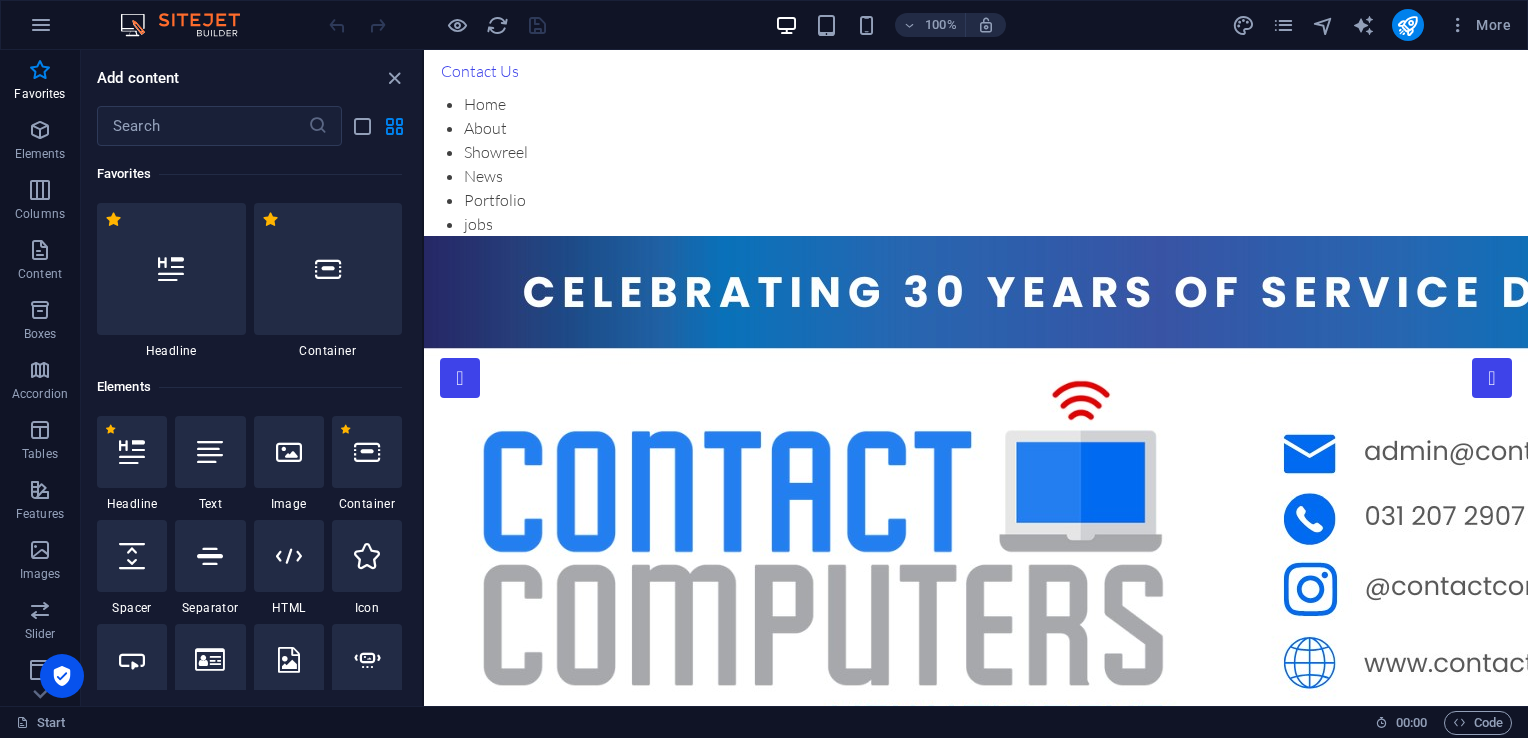 drag, startPoint x: 841, startPoint y: 208, endPoint x: 425, endPoint y: 206, distance: 416.00482 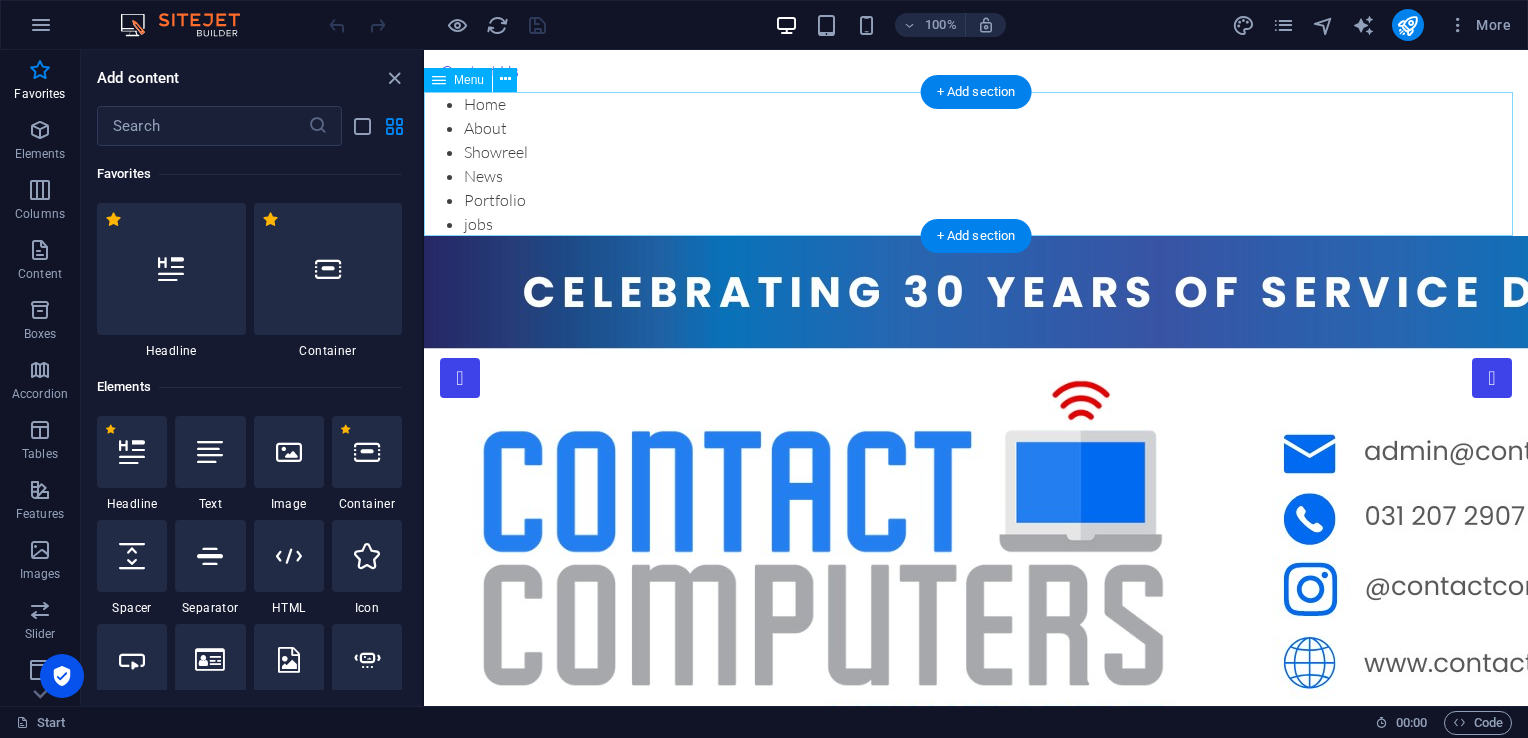 click on "Home About Showreel News Portfolio jobs" at bounding box center (976, 164) 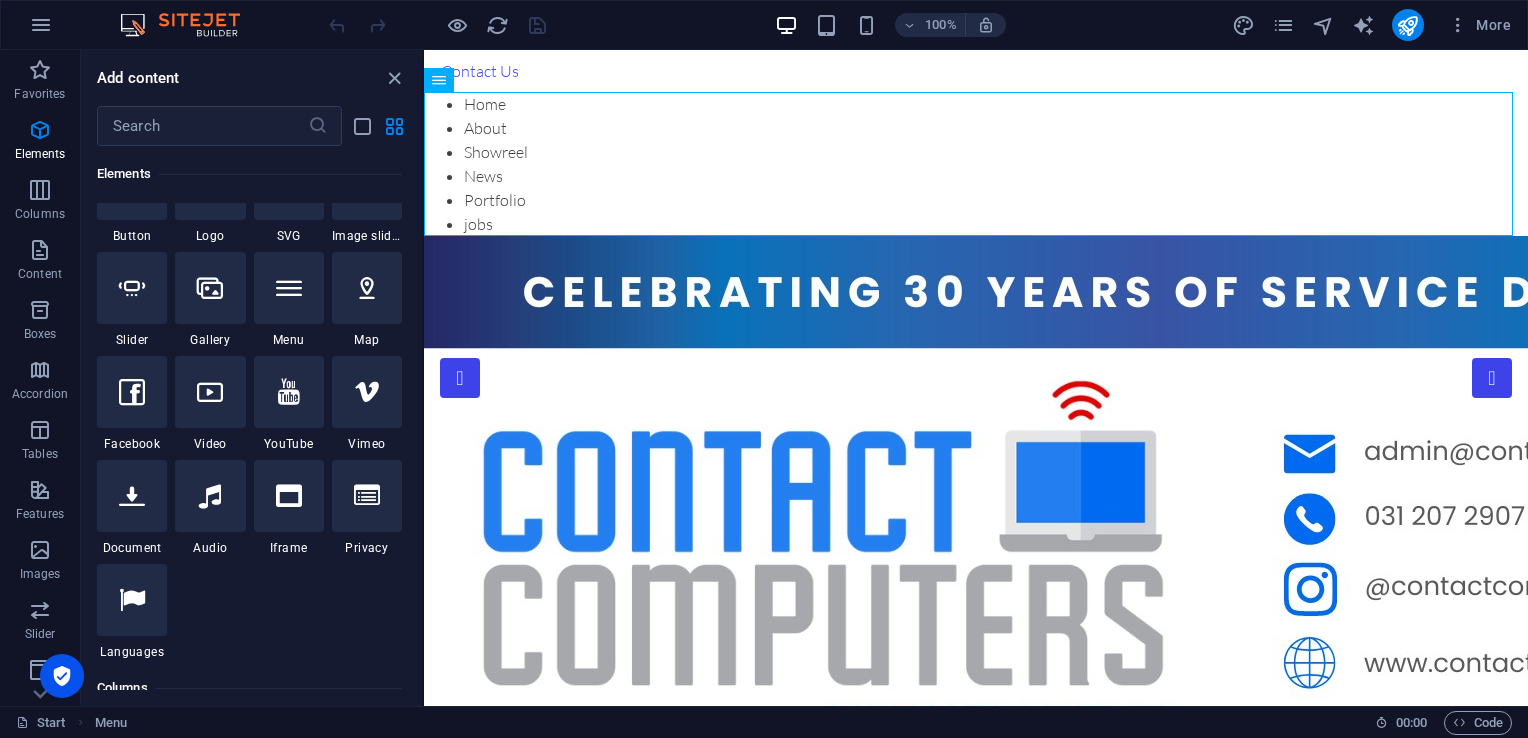 scroll, scrollTop: 0, scrollLeft: 0, axis: both 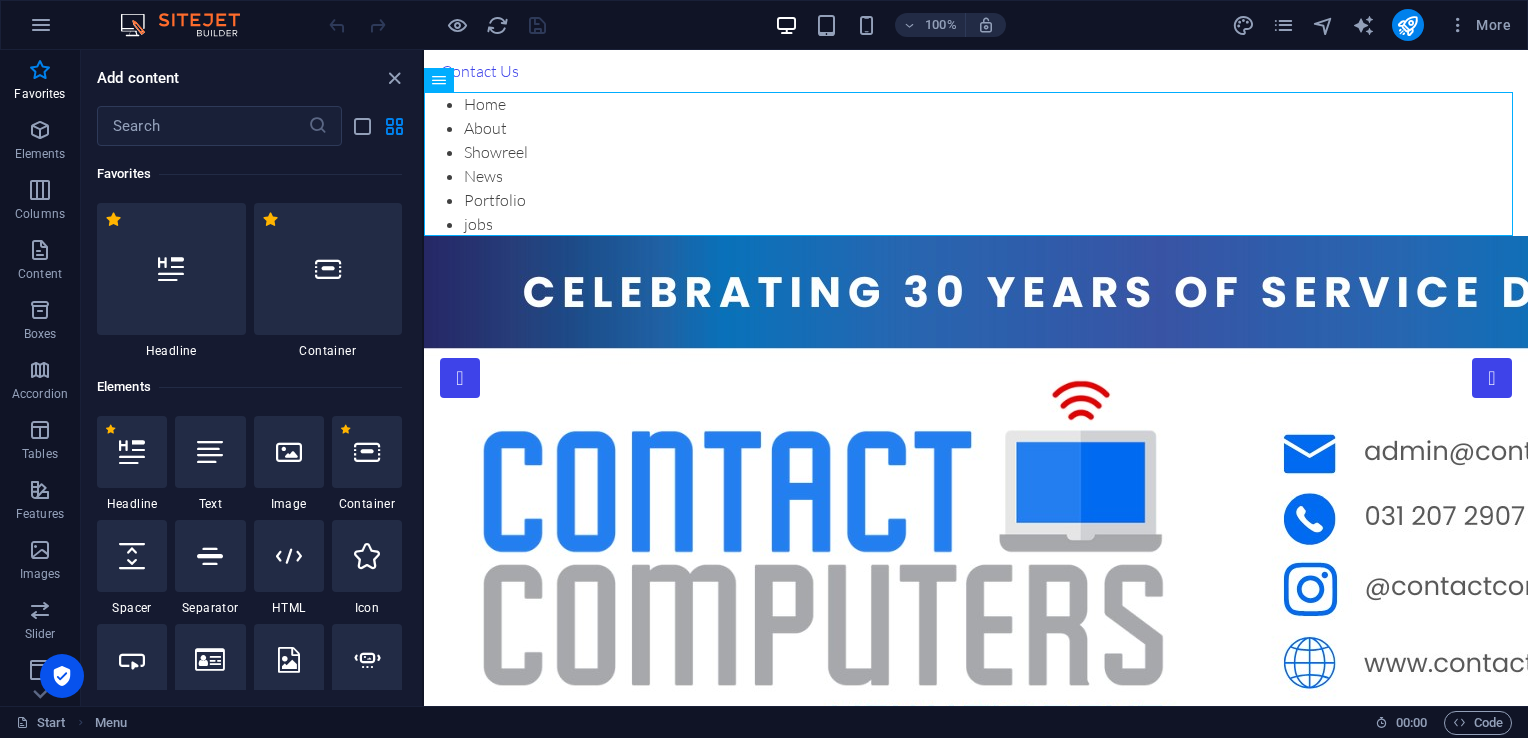 drag, startPoint x: 417, startPoint y: 158, endPoint x: 414, endPoint y: 110, distance: 48.09366 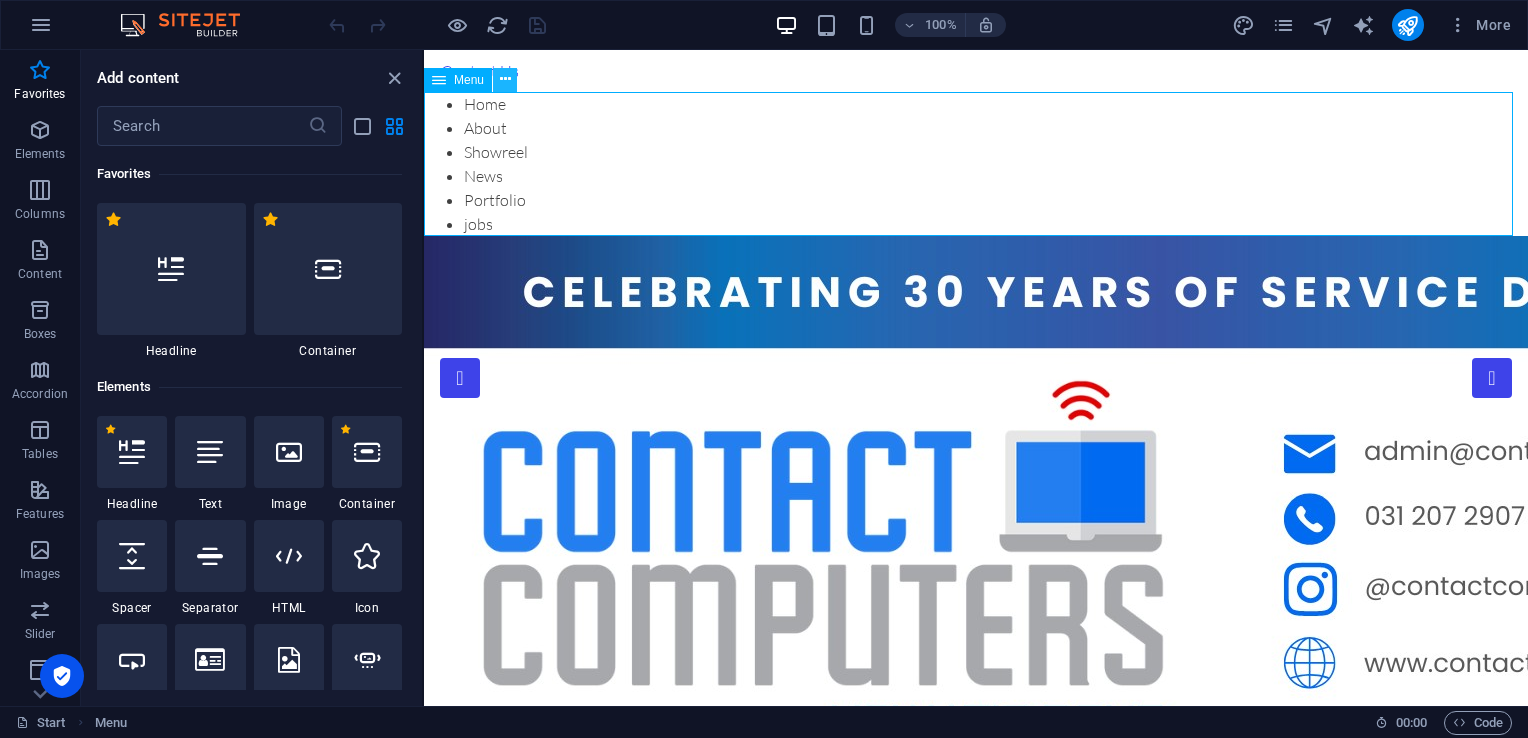 click at bounding box center (505, 79) 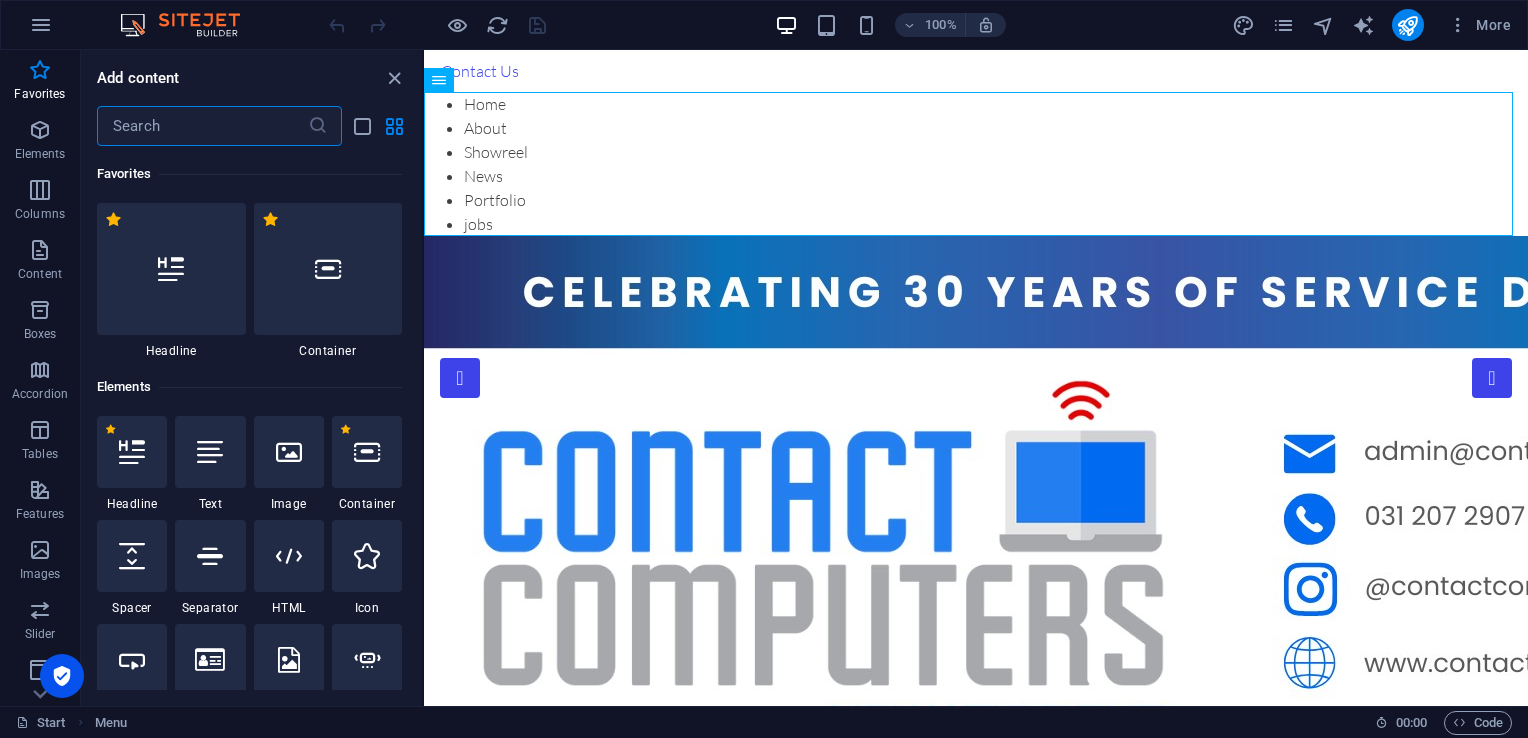 click at bounding box center [202, 126] 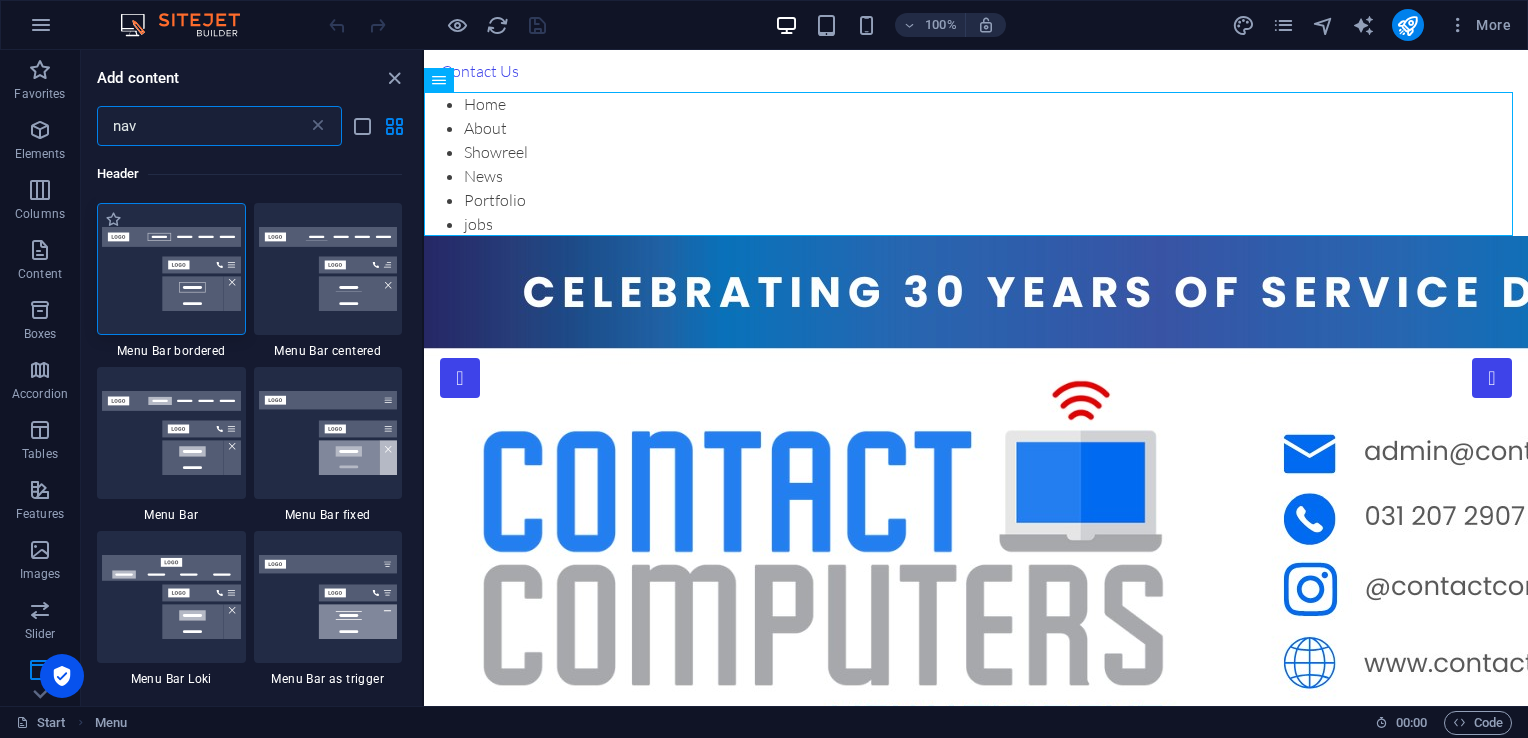 type on "nav" 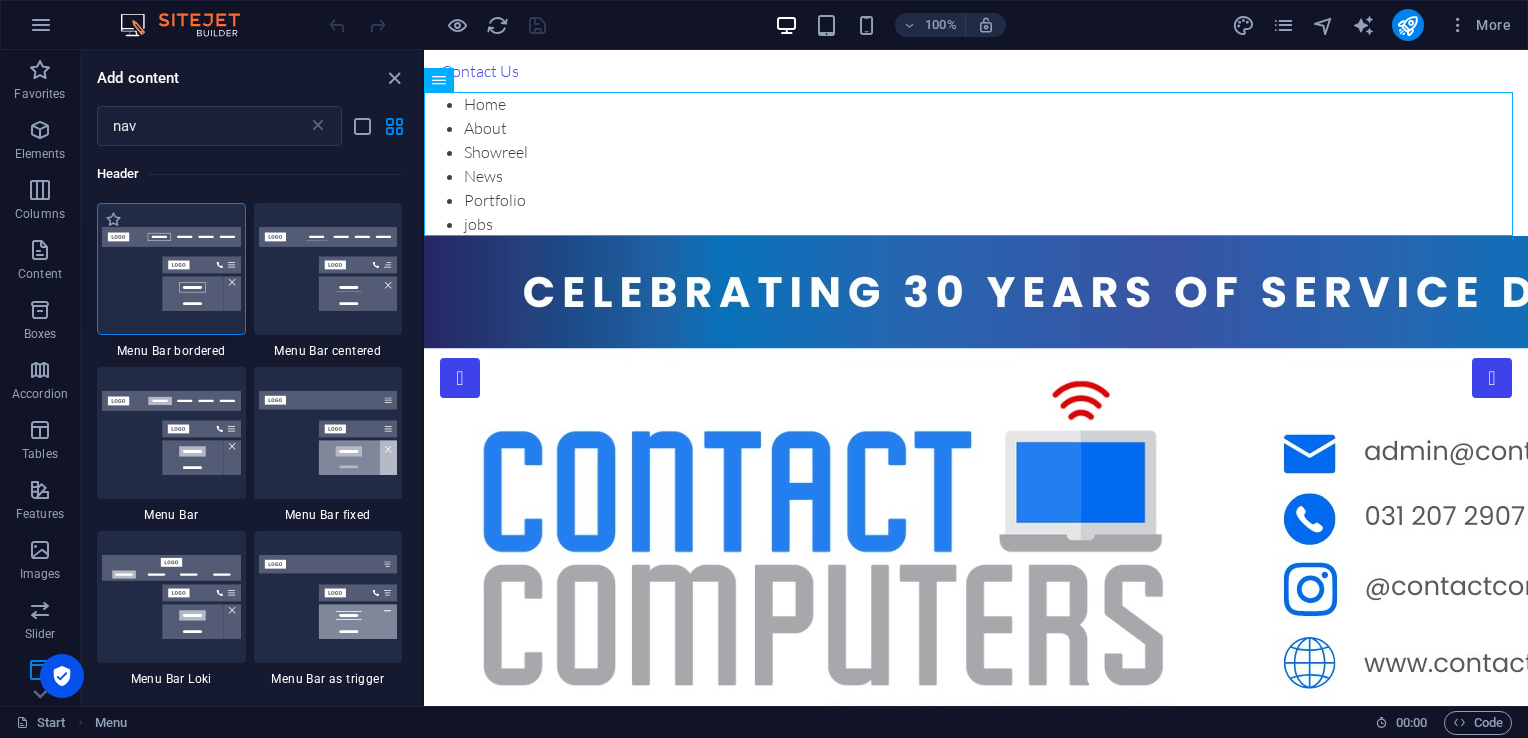 click at bounding box center [171, 269] 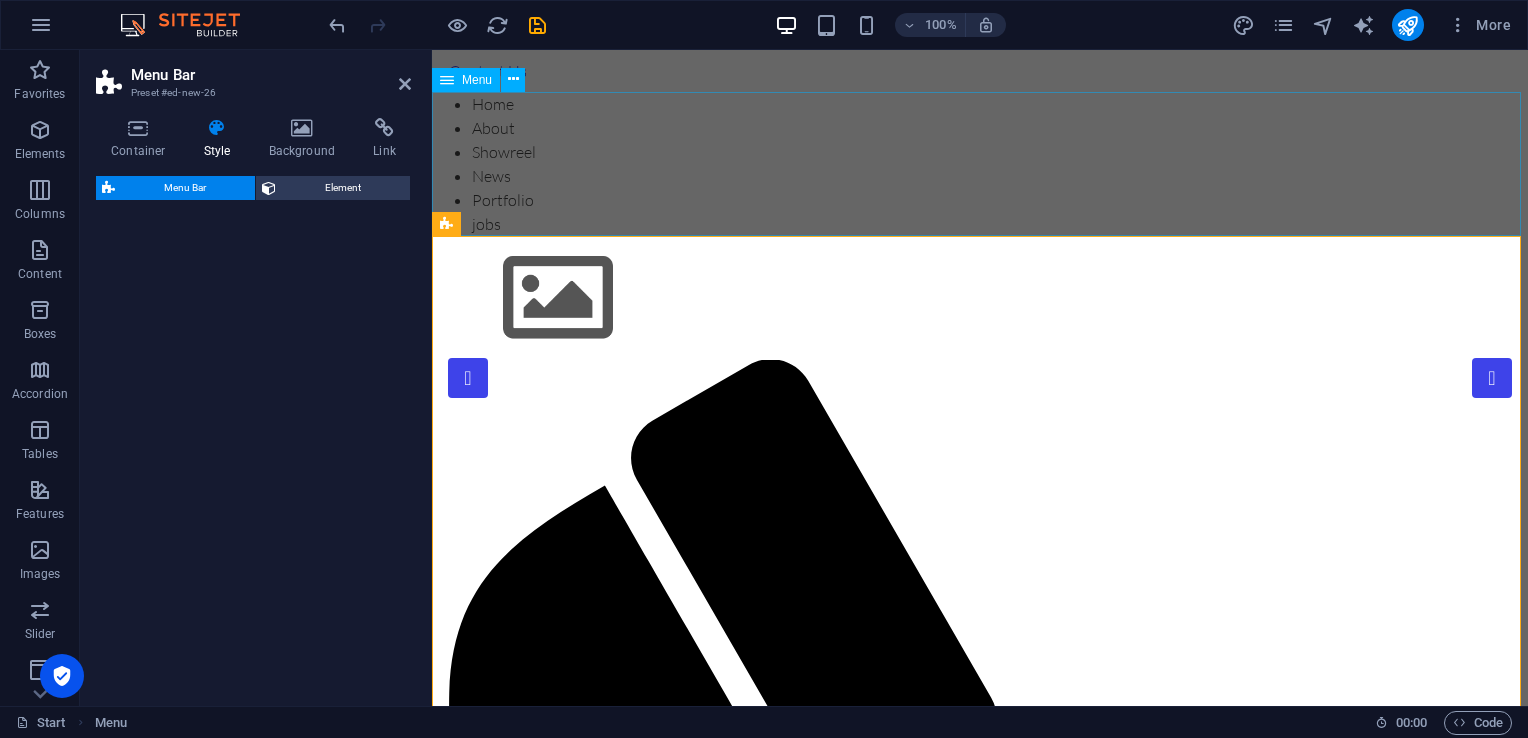 drag, startPoint x: 630, startPoint y: 356, endPoint x: 573, endPoint y: 146, distance: 217.59825 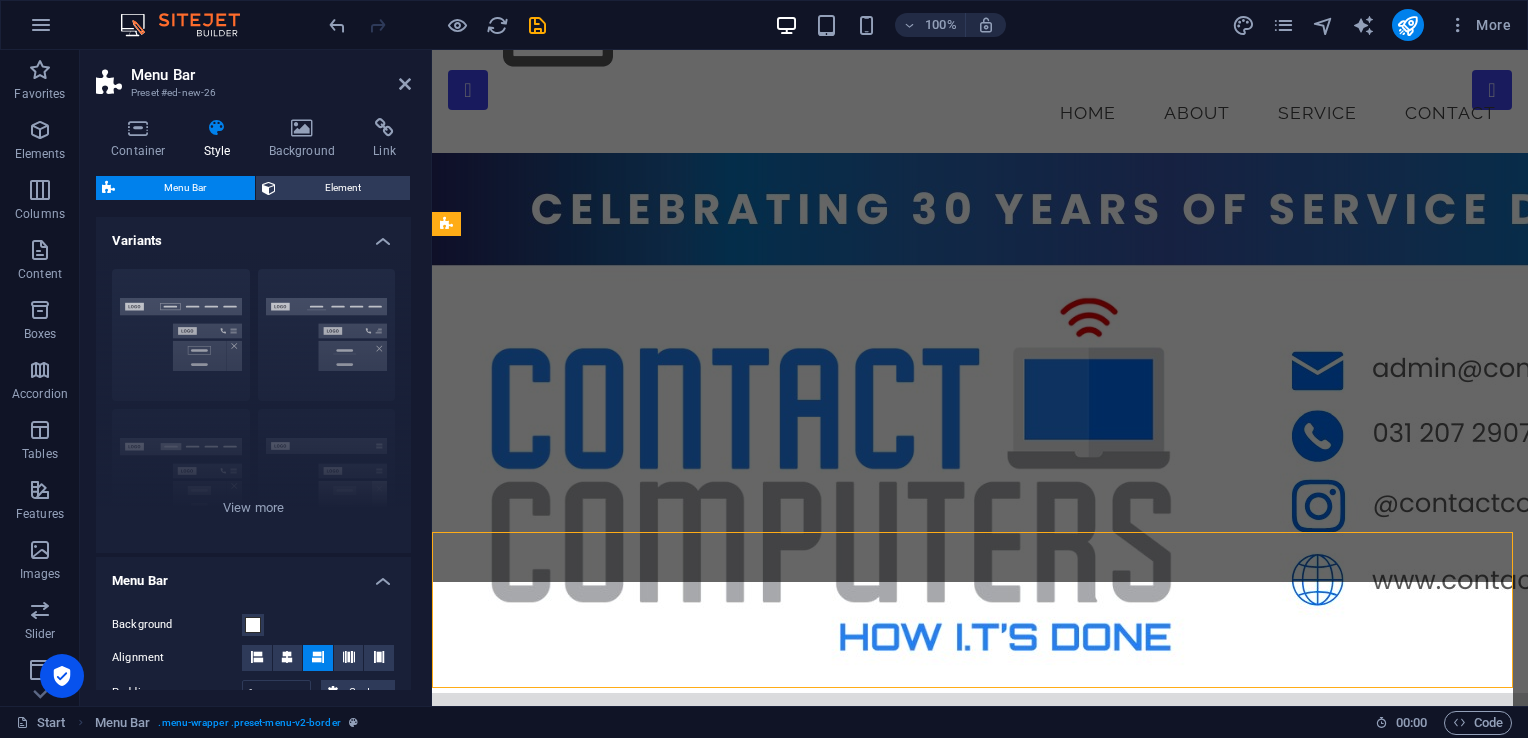 scroll, scrollTop: 0, scrollLeft: 0, axis: both 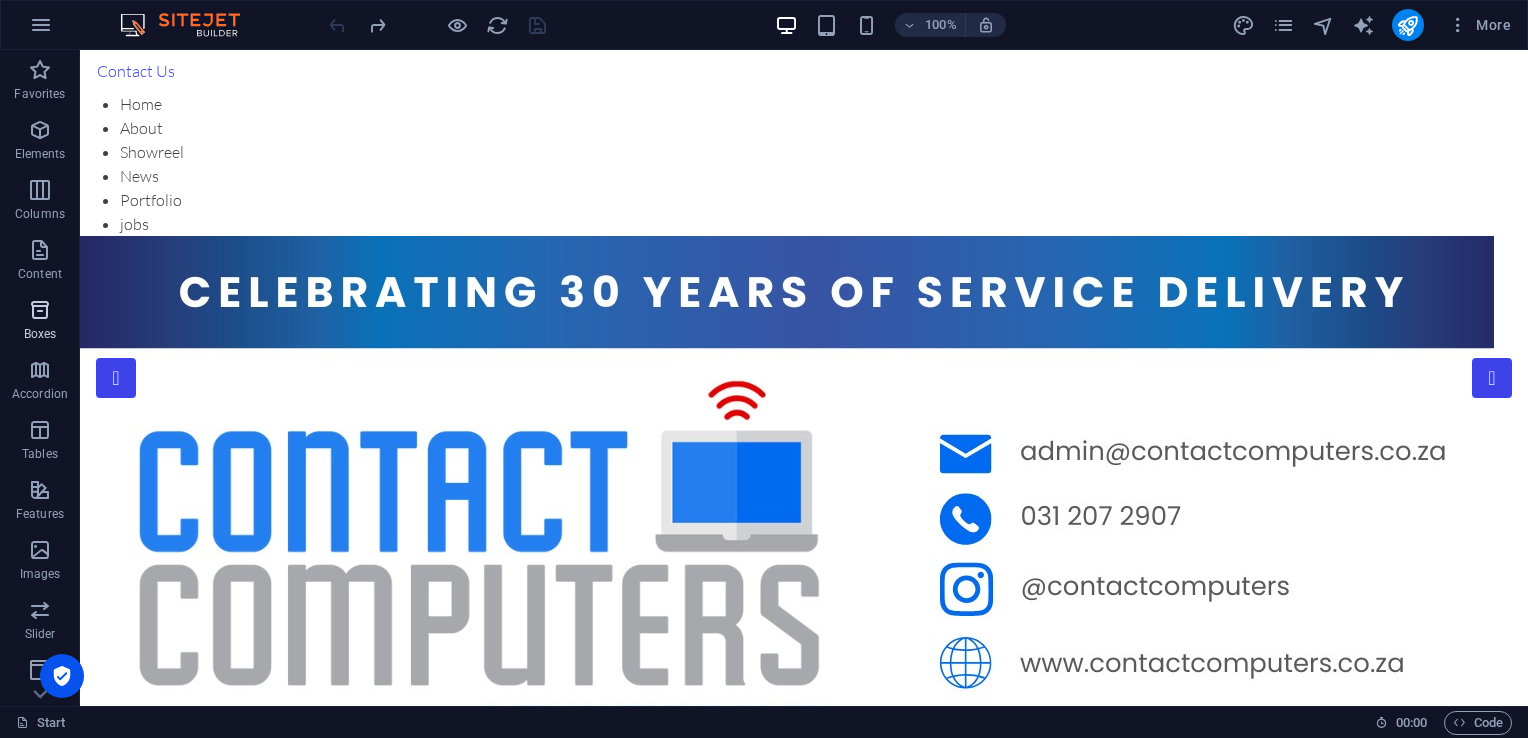 click on "Boxes" at bounding box center (40, 334) 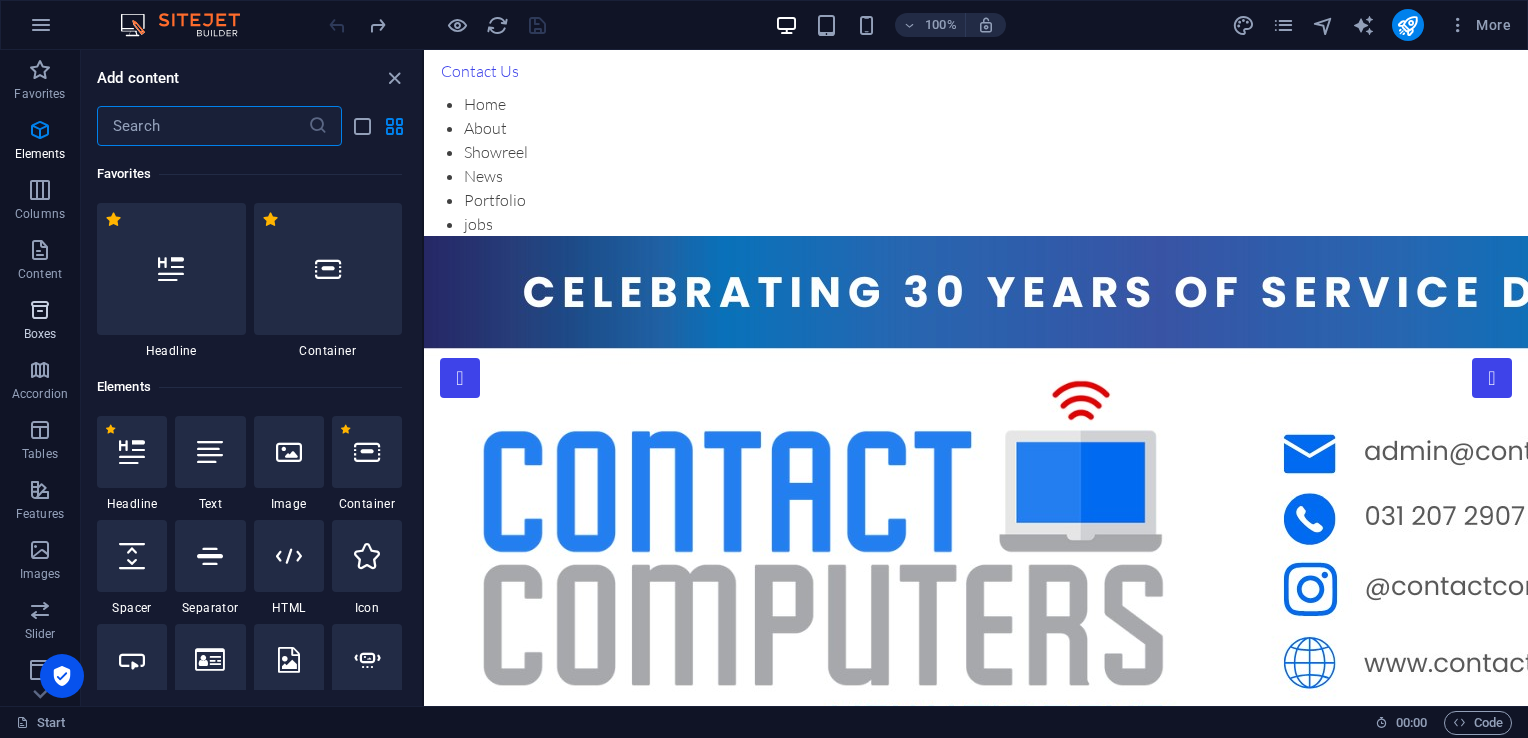 scroll, scrollTop: 3332, scrollLeft: 0, axis: vertical 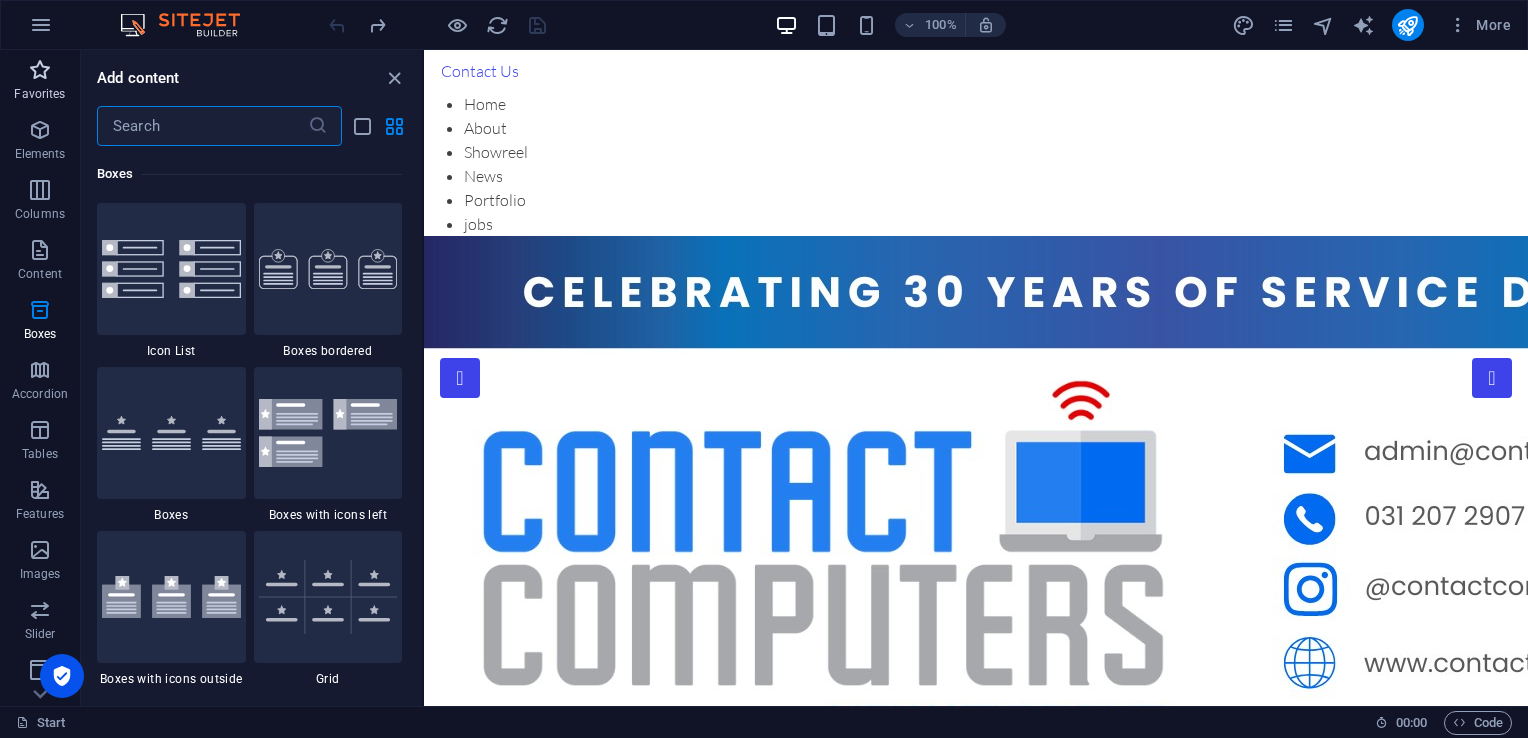 click on "Favorites" at bounding box center [39, 94] 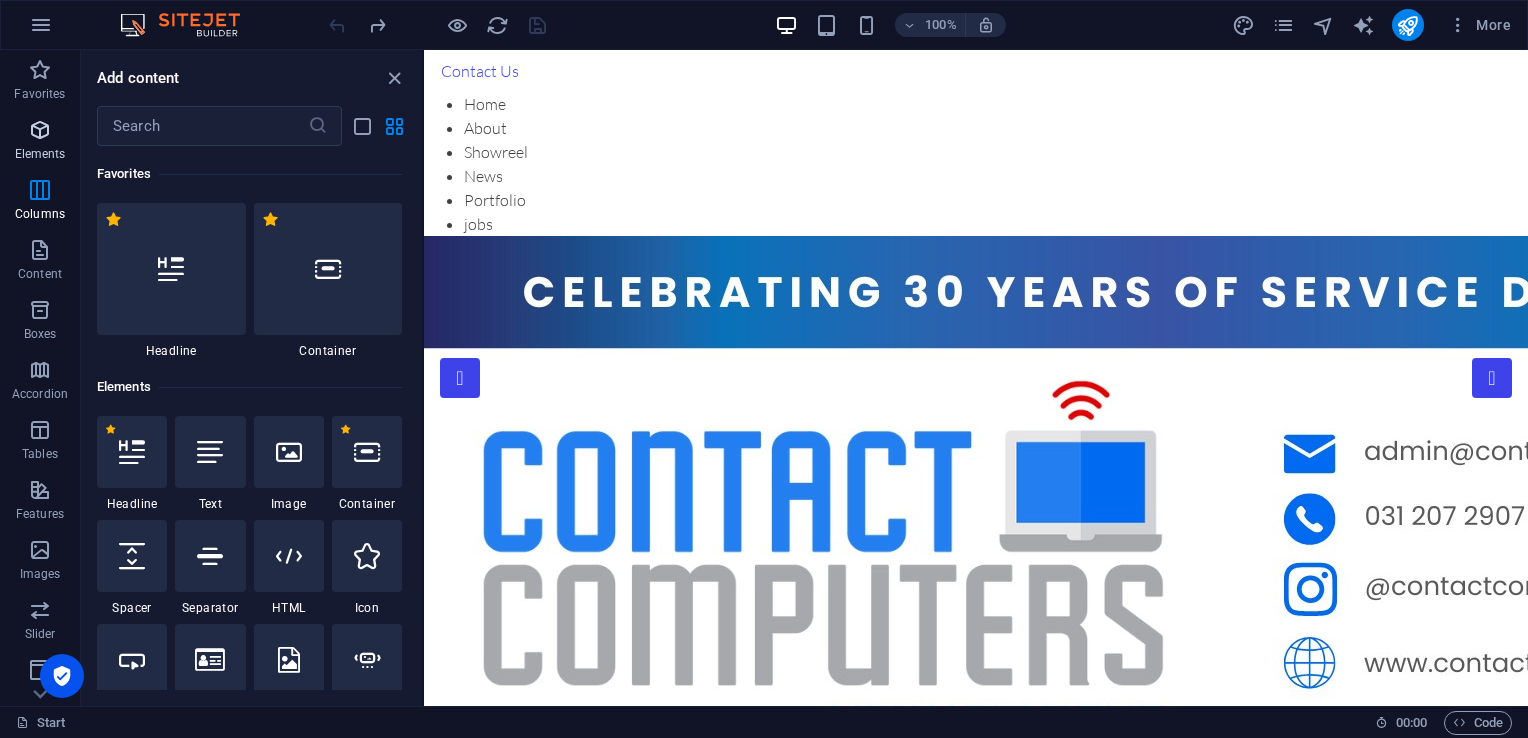 scroll, scrollTop: 0, scrollLeft: 0, axis: both 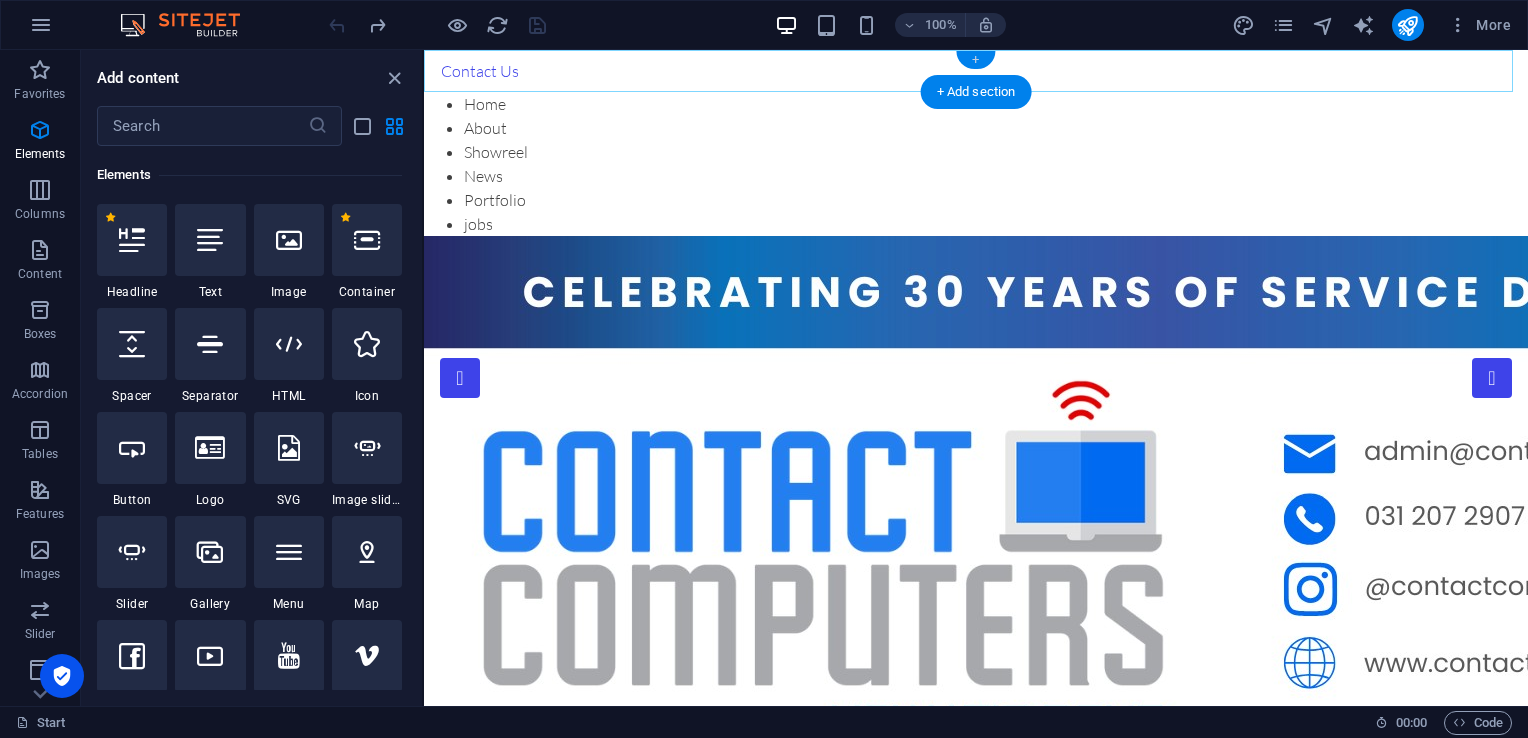 click on "+" at bounding box center [975, 60] 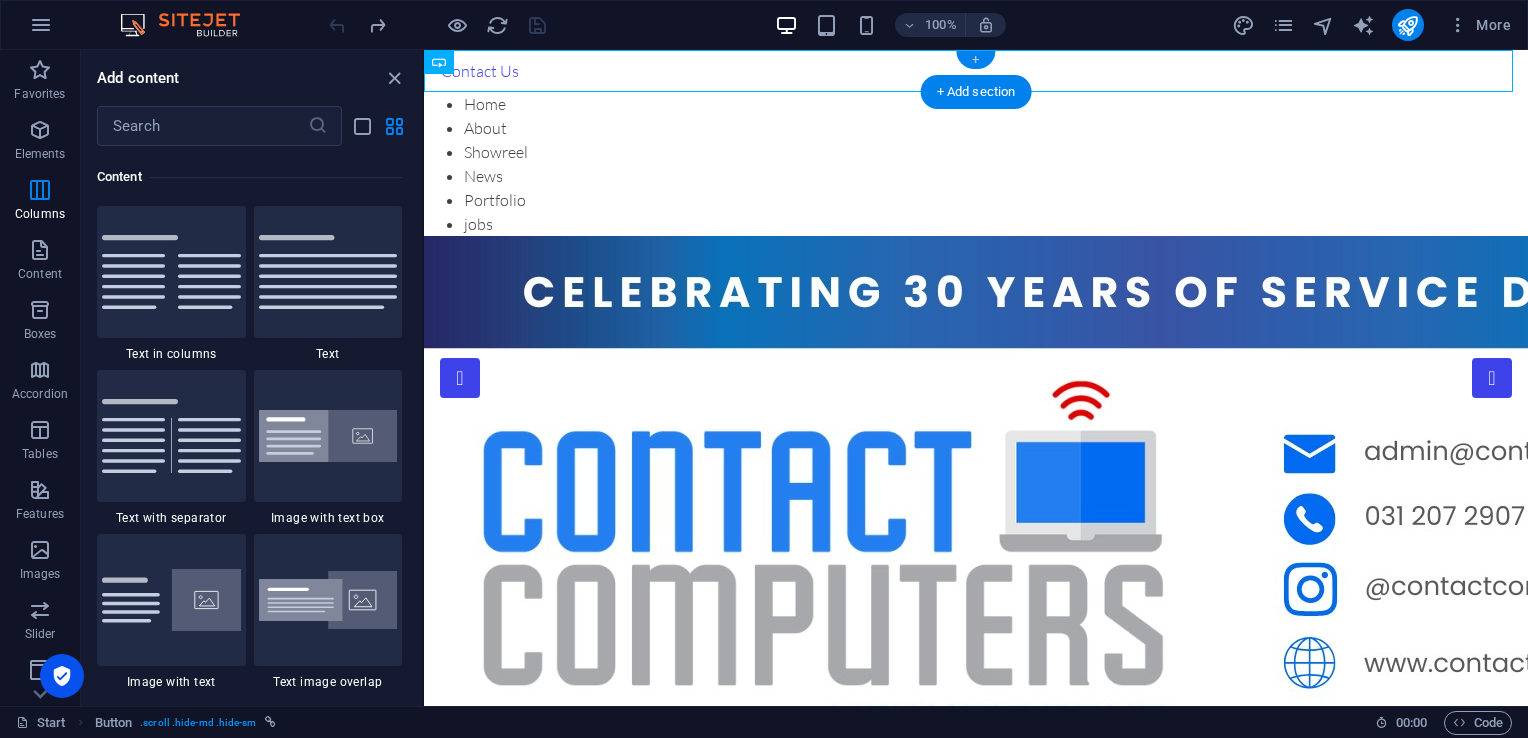 scroll, scrollTop: 3499, scrollLeft: 0, axis: vertical 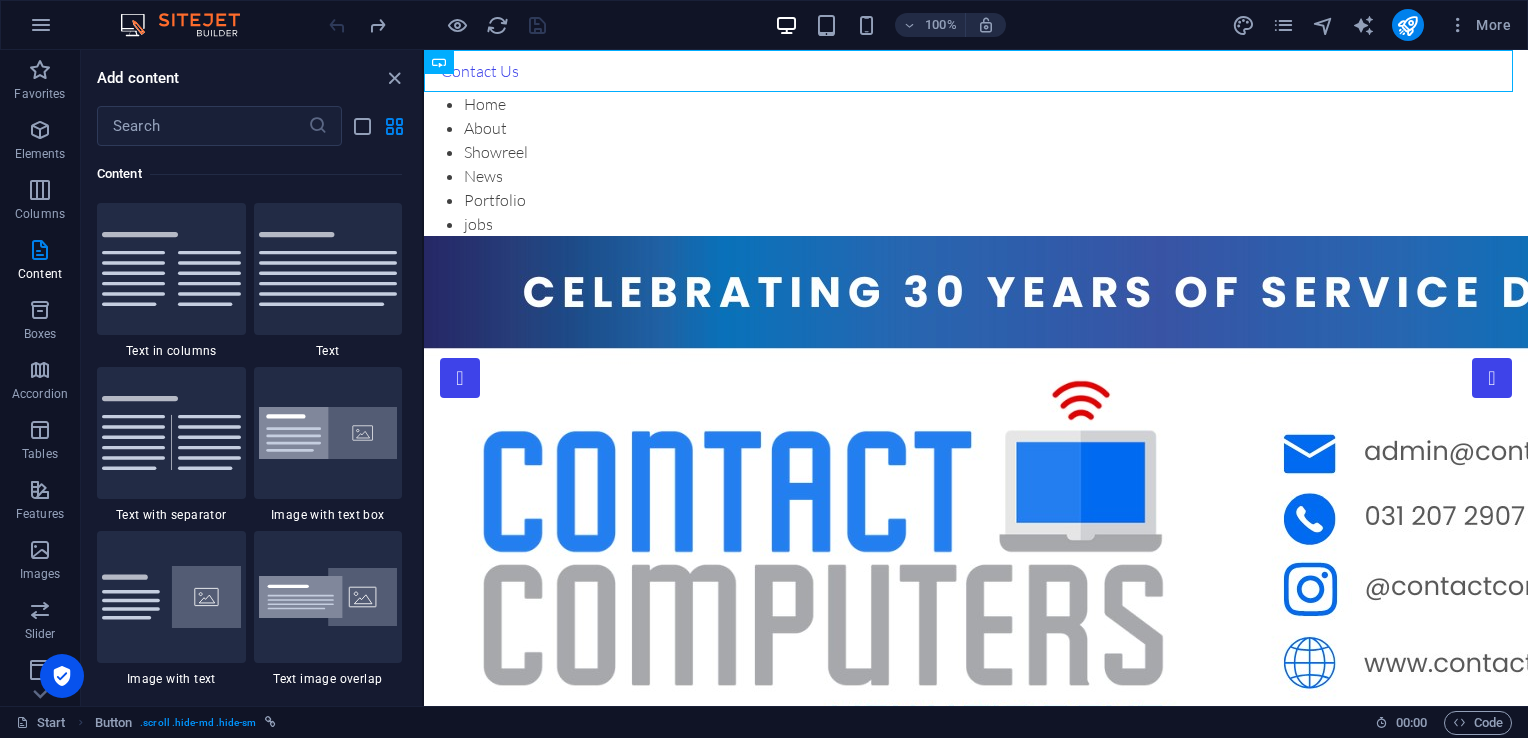 click on "Favorites 1 Star Headline 1 Star Container Elements 1 Star Headline 1 Star Text 1 Star Image 1 Star Container 1 Star Spacer 1 Star Separator 1 Star HTML 1 Star Icon 1 Star Button 1 Star Logo 1 Star SVG 1 Star Image slider 1 Star Slider 1 Star Gallery 1 Star Menu 1 Star Map 1 Star Facebook 1 Star Video 1 Star YouTube 1 Star Vimeo 1 Star Document 1 Star Audio 1 Star Iframe 1 Star Privacy 1 Star Languages Columns 1 Star Container 1 Star 2 columns 1 Star 3 columns 1 Star 4 columns 1 Star 5 columns 1 Star 6 columns 1 Star 40-60 1 Star 20-80 1 Star 80-20 1 Star 30-70 1 Star 70-30 1 Star Unequal Columns 1 Star 25-25-50 1 Star 25-50-25 1 Star 50-25-25 1 Star 20-60-20 1 Star [PHONE_NUMBER] 1 Star [PHONE_NUMBER] 1 Star Grid 2-1 1 Star Grid 1-2 1 Star Grid 3-1 1 Star Grid 1-3 1 Star Grid 4-1 1 Star Grid 1-4 1 Star Grid 1-2-1 1 Star Grid 1-1-2 1 Star Grid 2h-2v 1 Star Grid 2v-2h 1 Star Grid 2-1-2 1 Star Grid 3-4 Content 1 Star Text in columns 1 Star Text 1 Star Text with separator 1 Star Image with text box 1 Star 1 Star Boxes" at bounding box center [251, 418] 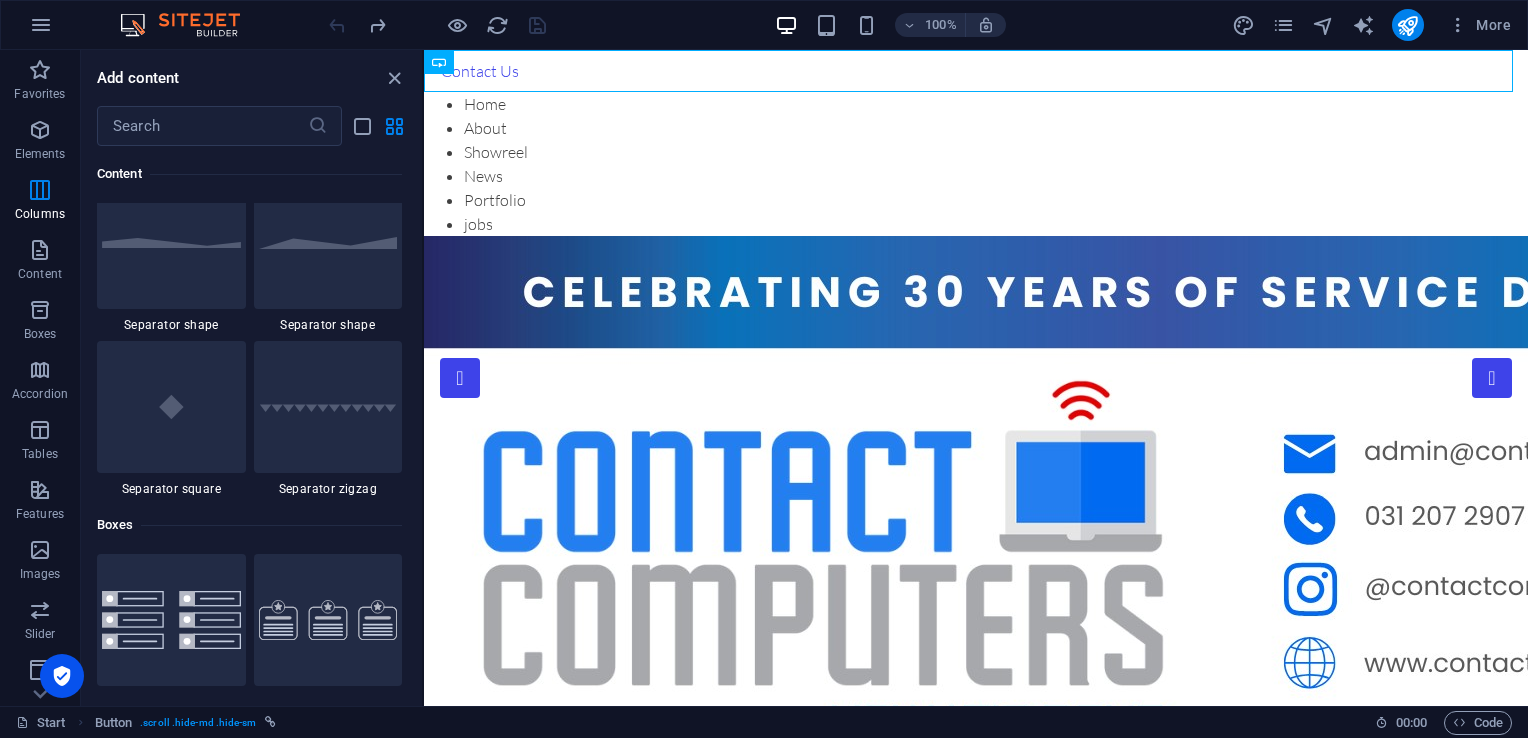 scroll, scrollTop: 0, scrollLeft: 0, axis: both 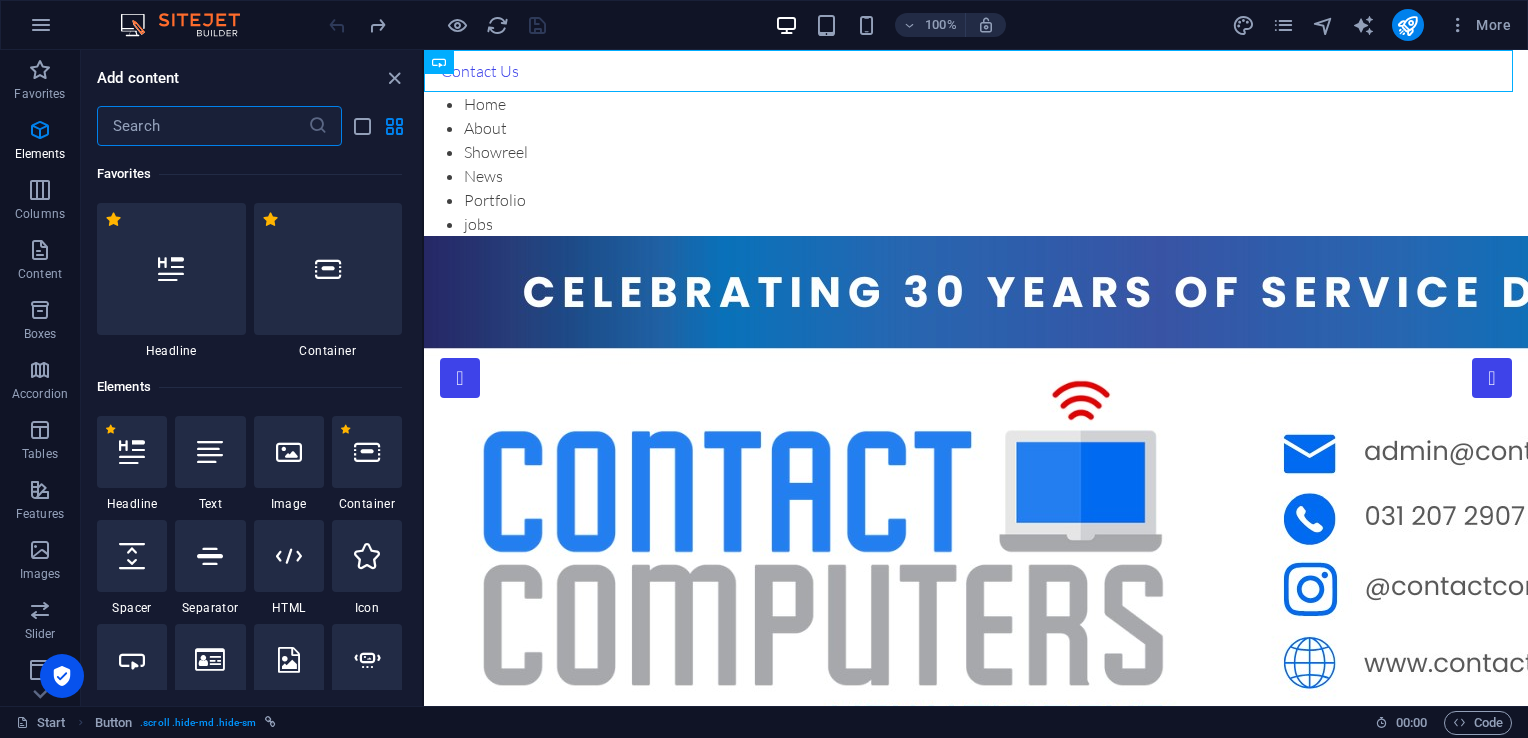 click at bounding box center (202, 126) 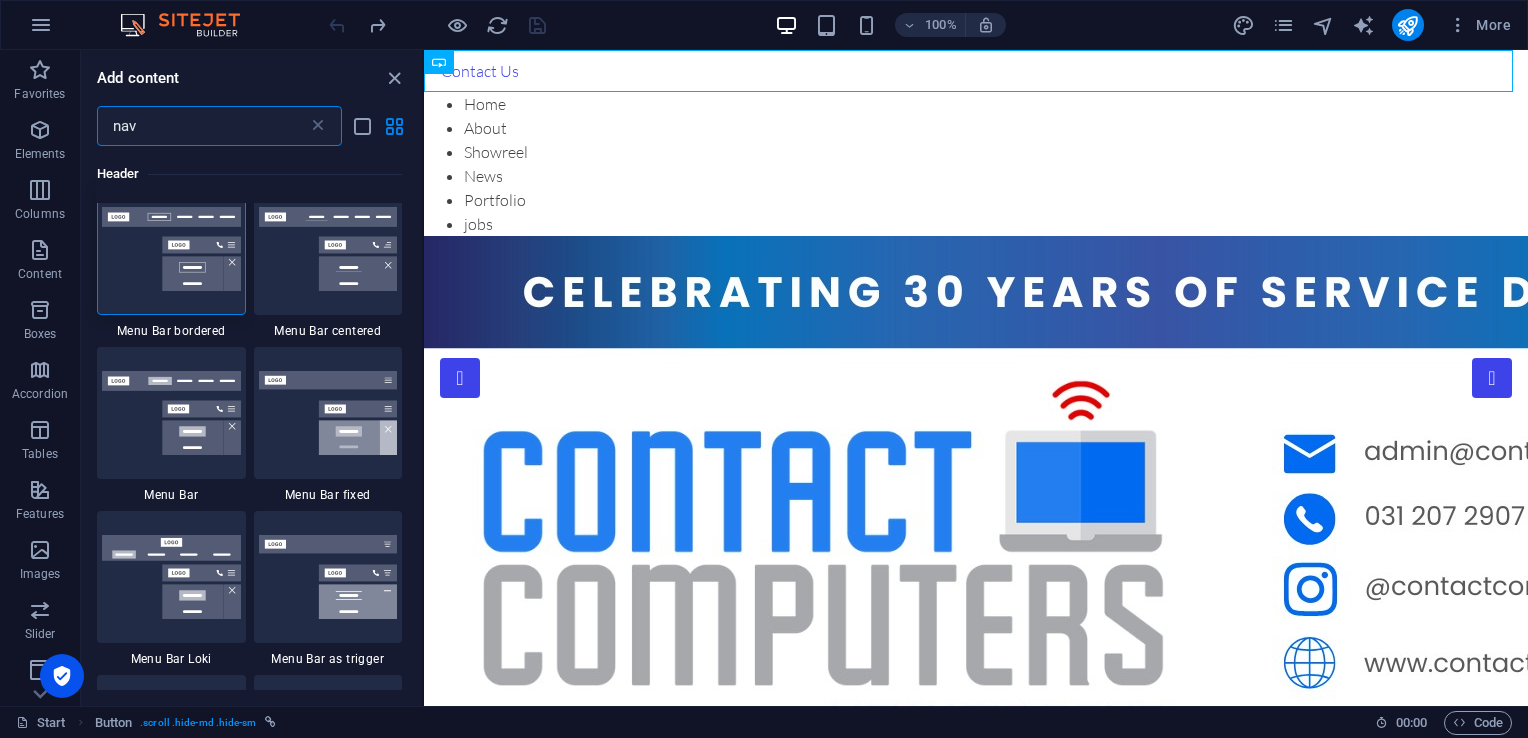 scroll, scrollTop: 0, scrollLeft: 0, axis: both 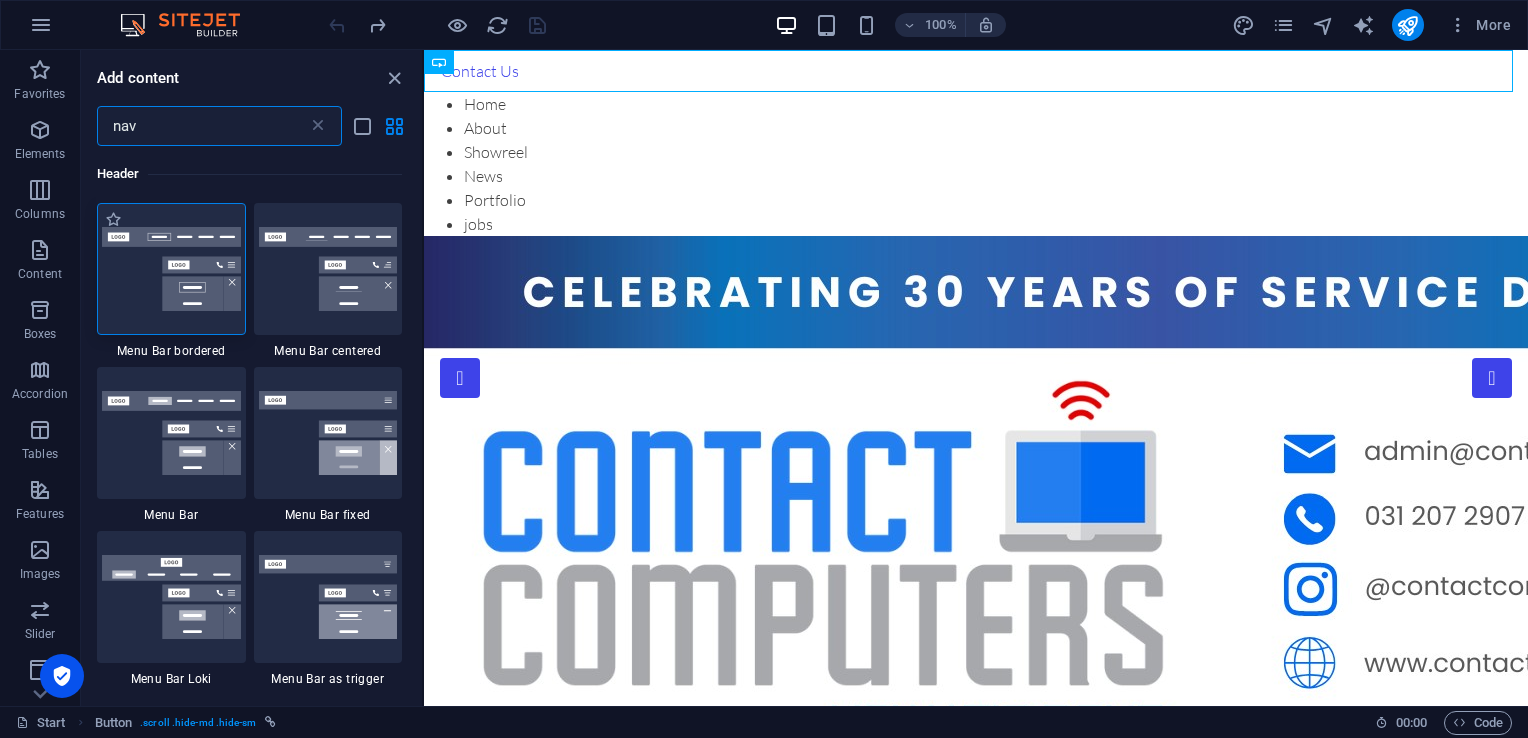 type on "nav" 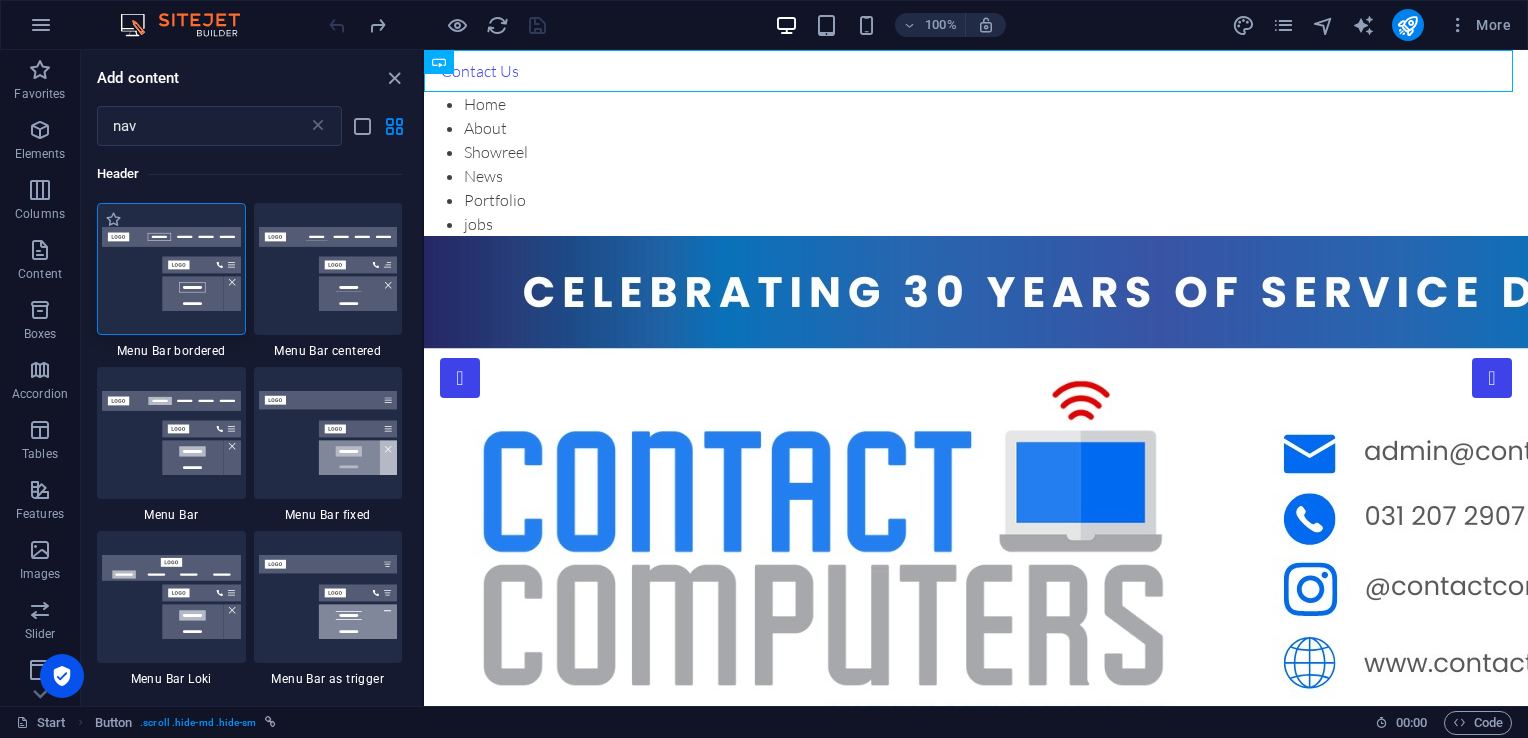 click at bounding box center [171, 269] 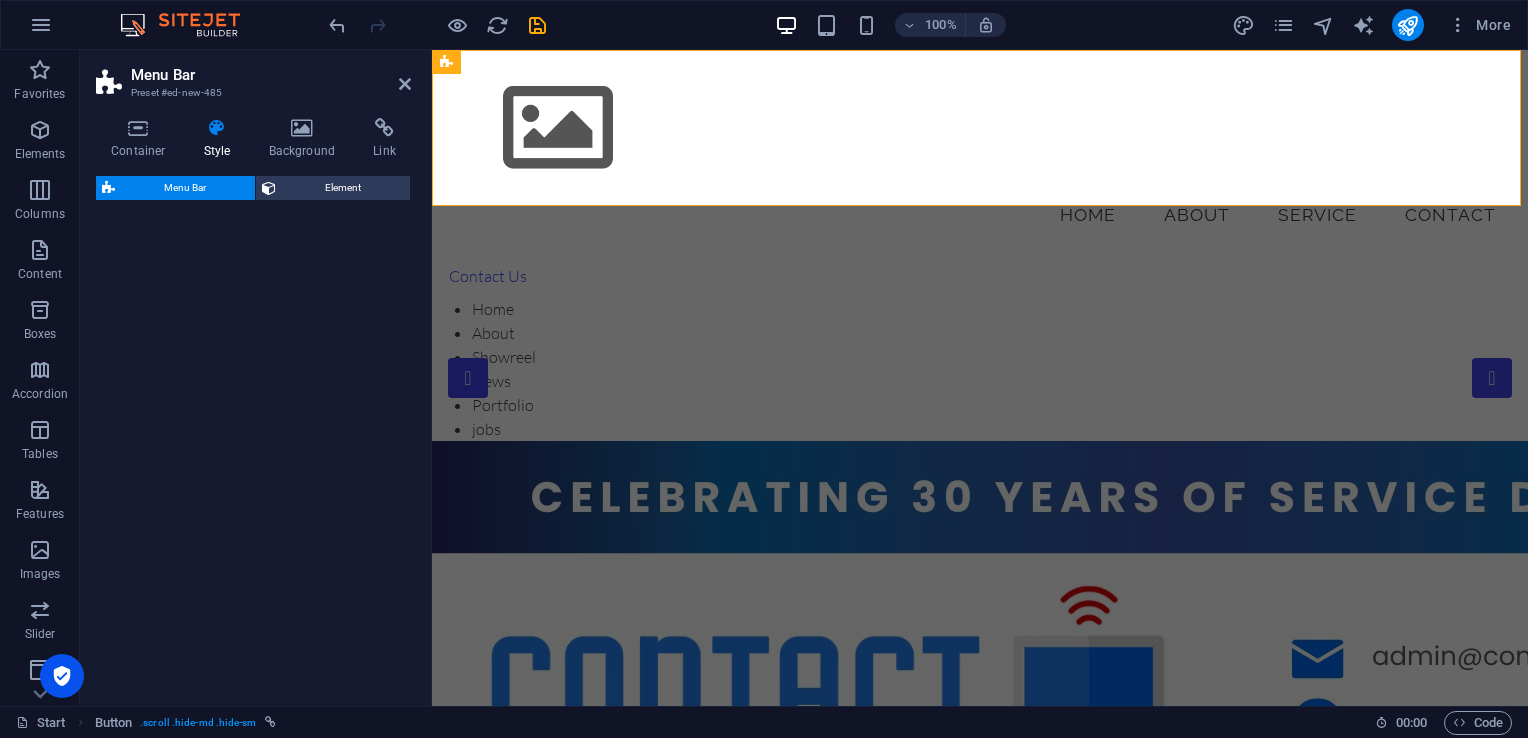 select on "rem" 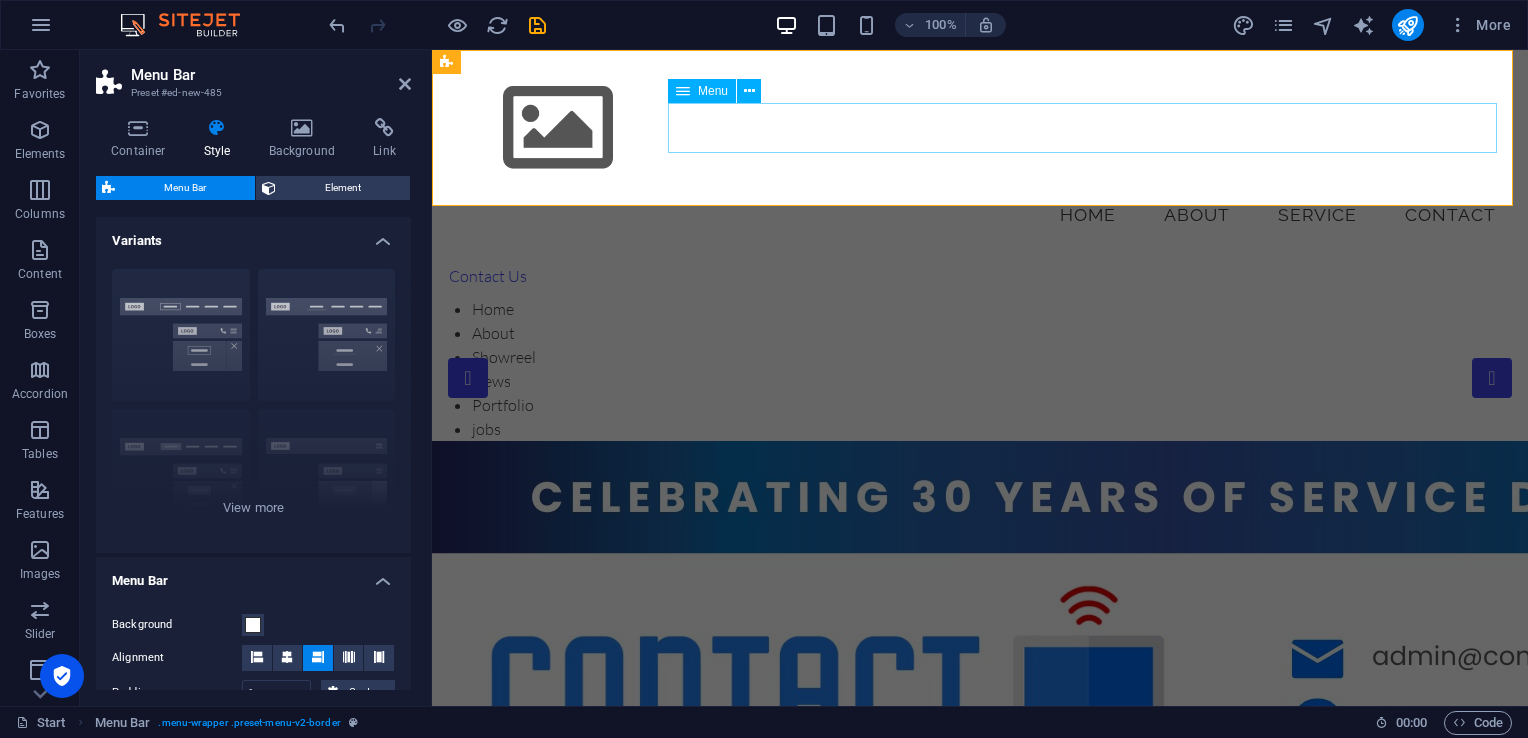 click on "Home About Service Contact" at bounding box center (980, 215) 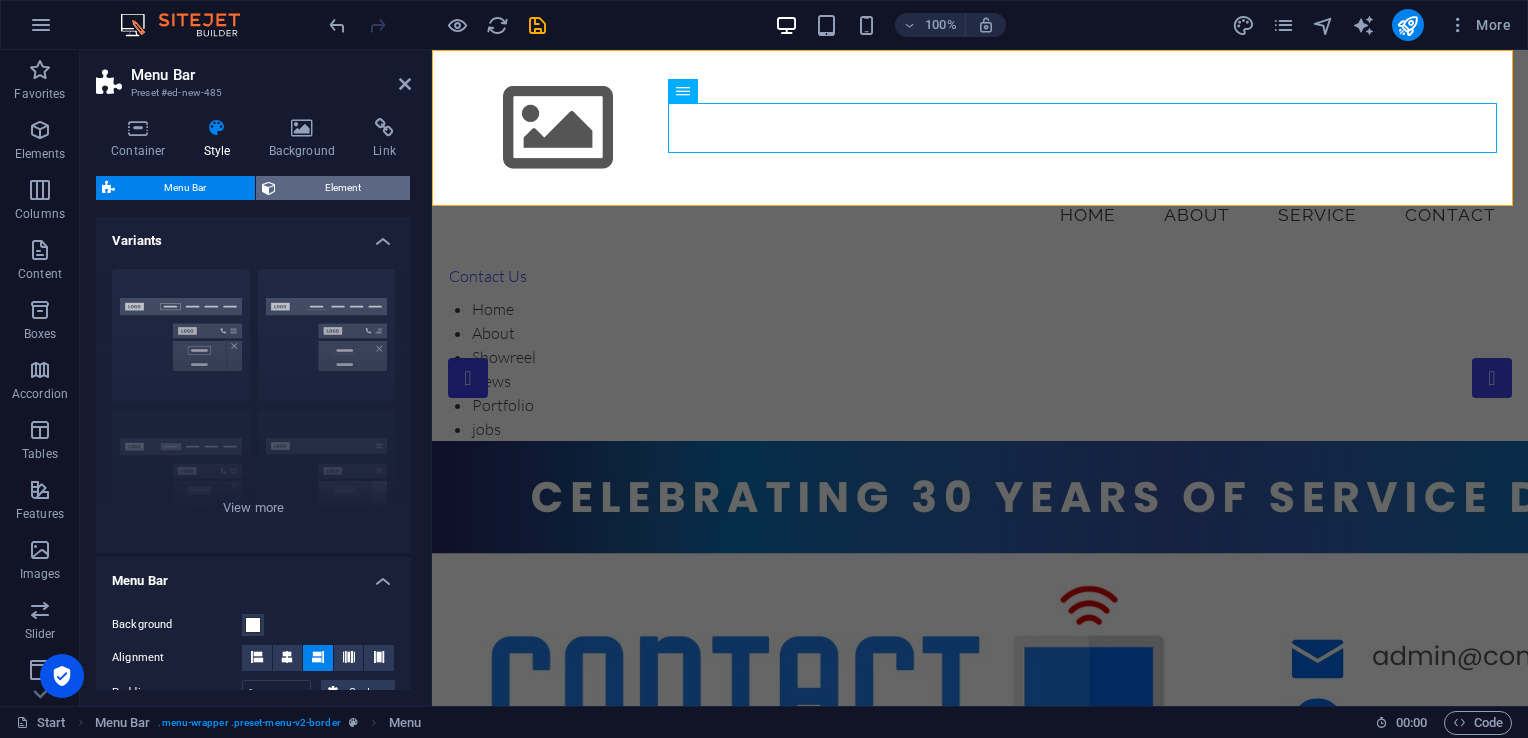 click on "Element" at bounding box center [343, 188] 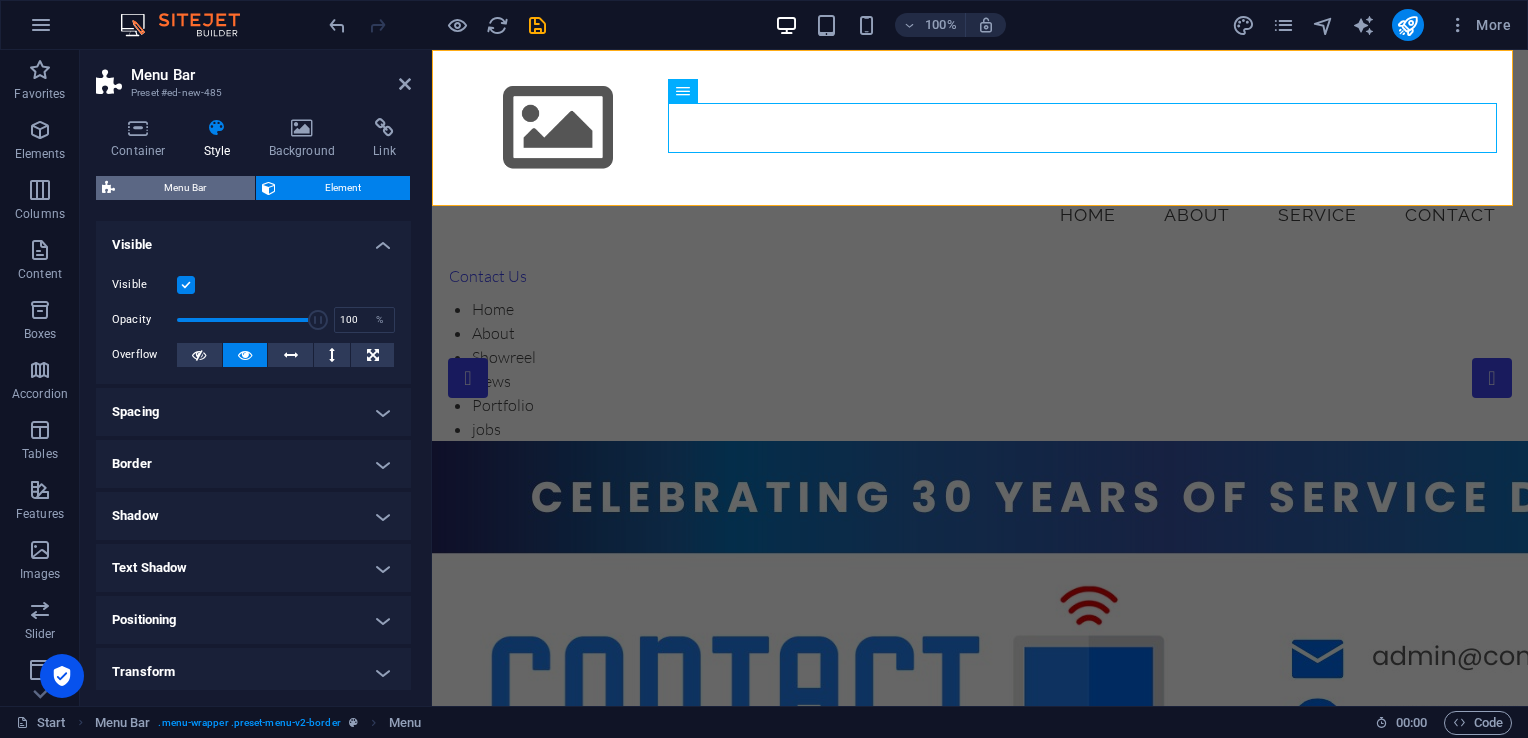 click on "Menu Bar" at bounding box center (185, 188) 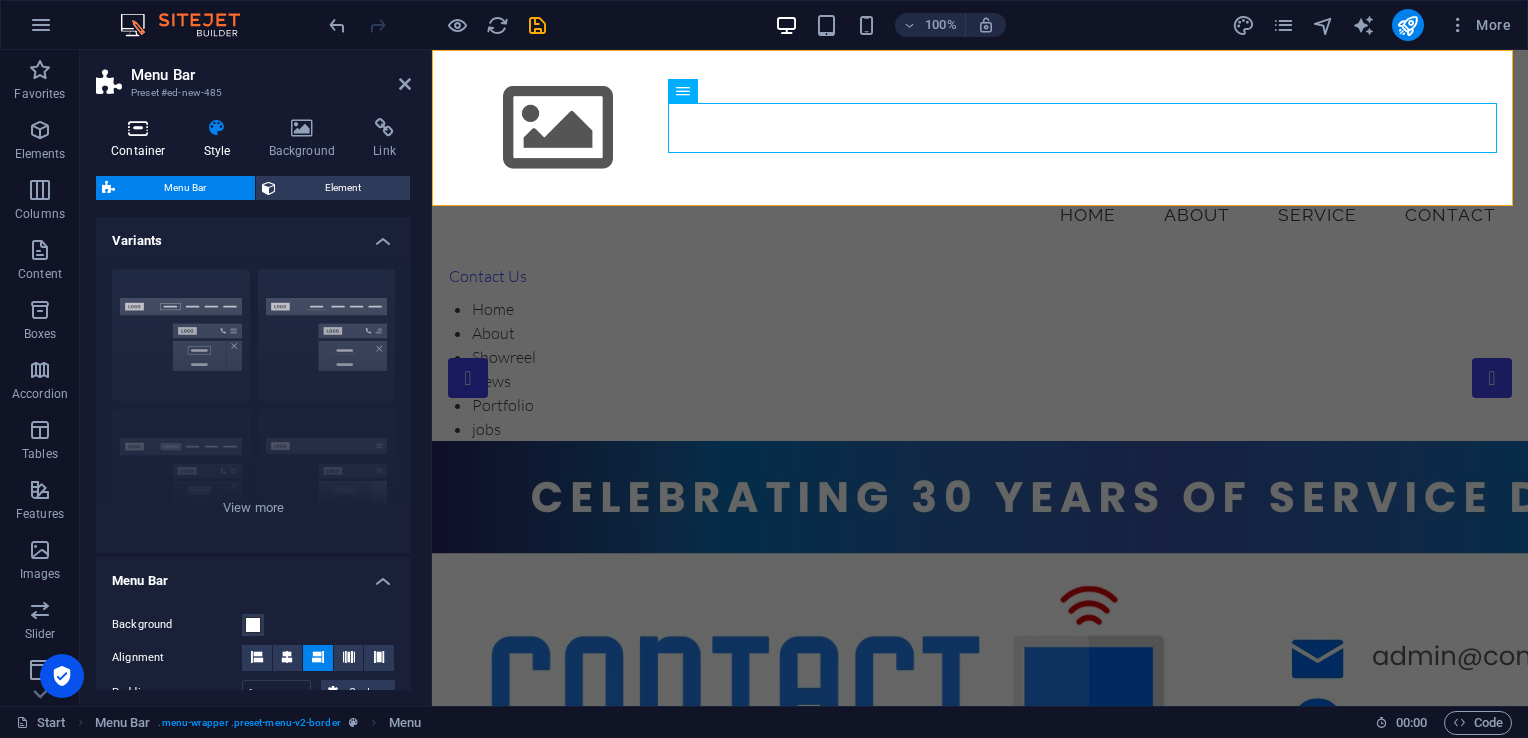 click on "Container" at bounding box center (142, 139) 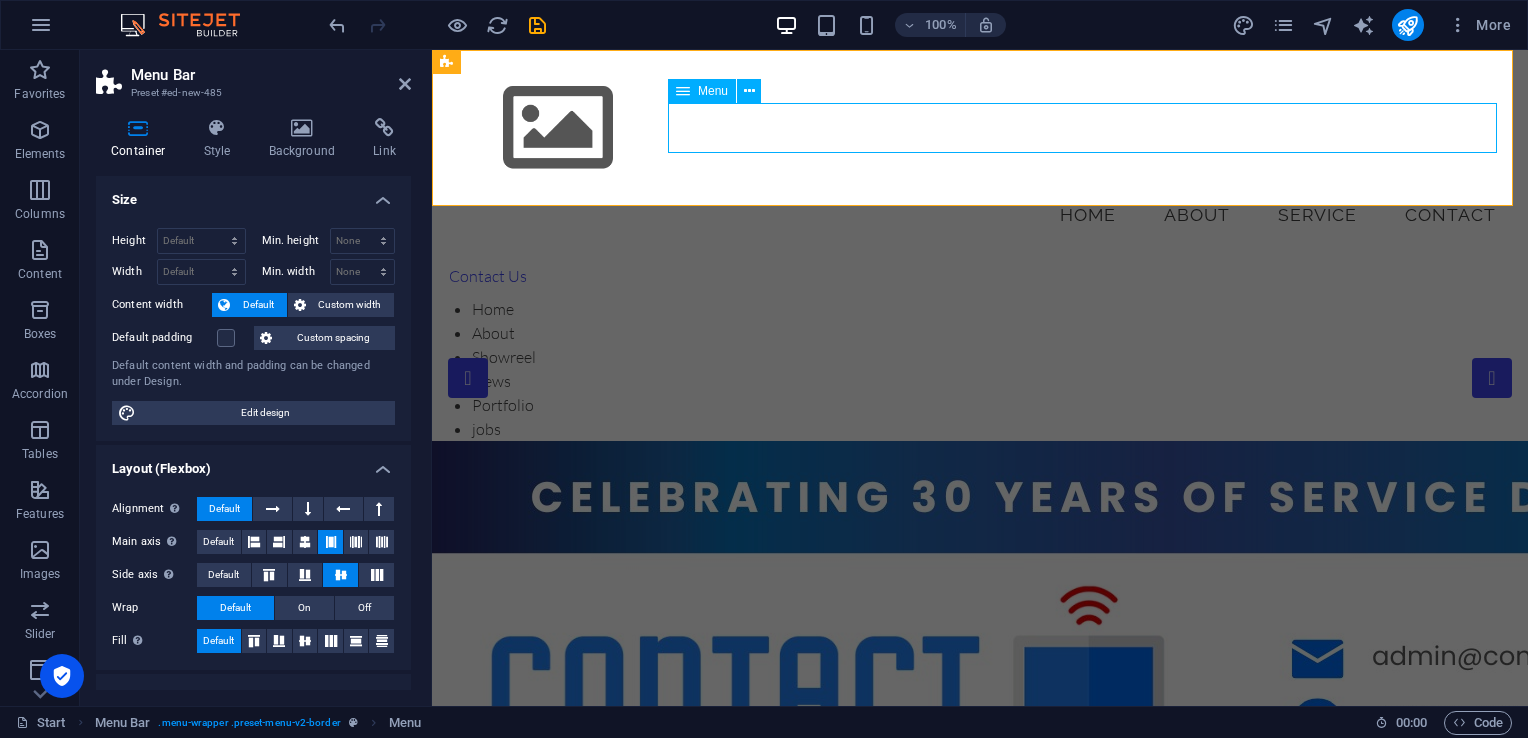 click on "Home About Service Contact" at bounding box center [980, 215] 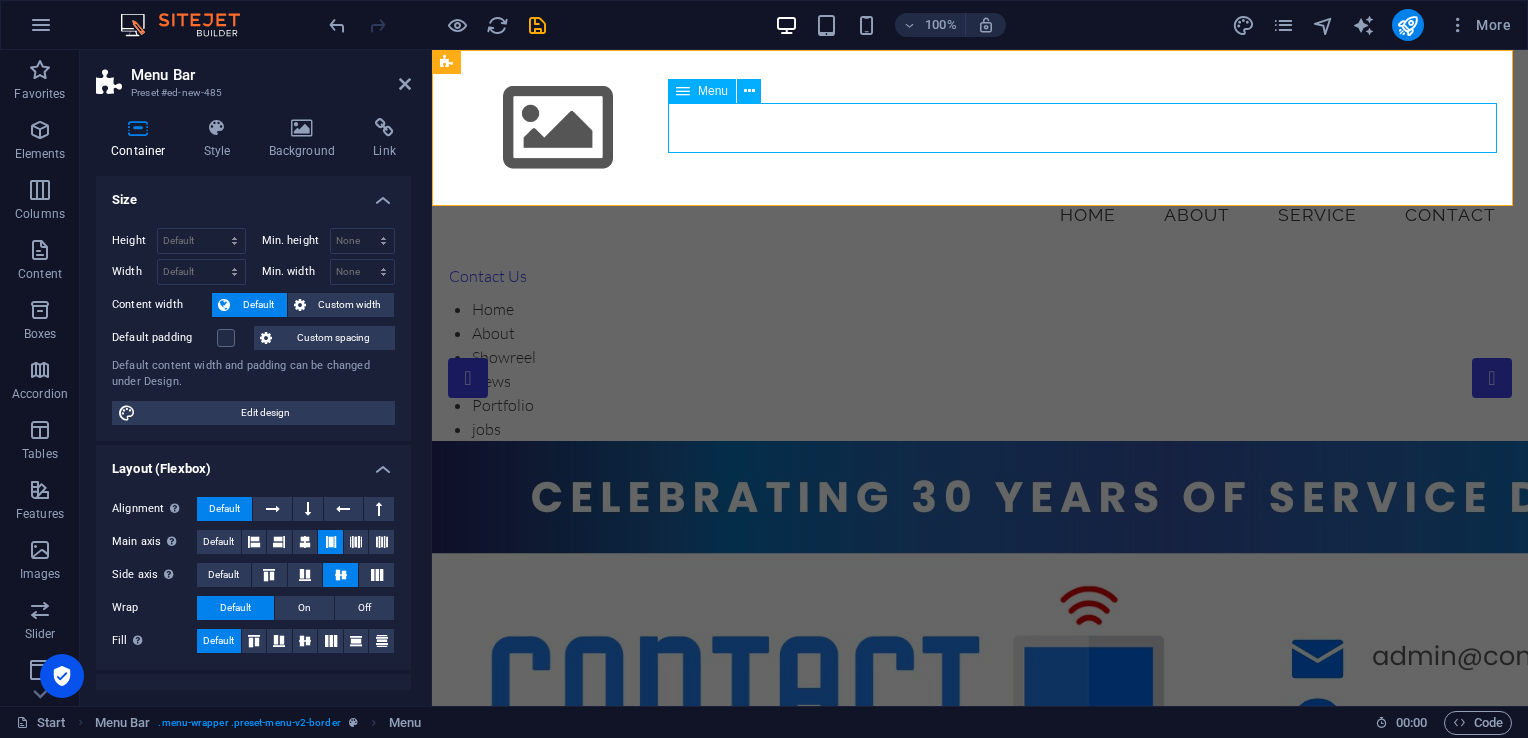 click on "Home About Service Contact" at bounding box center (980, 215) 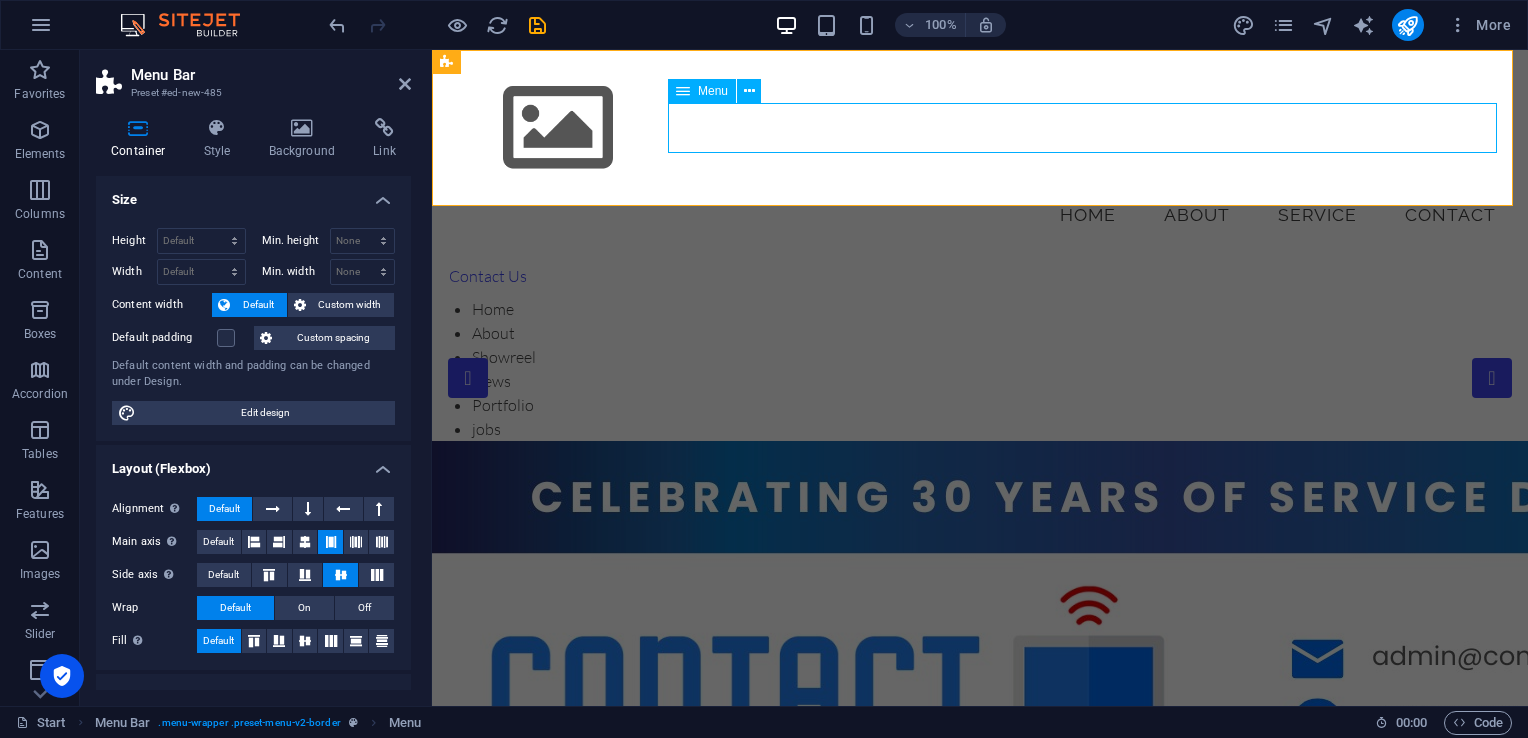 select 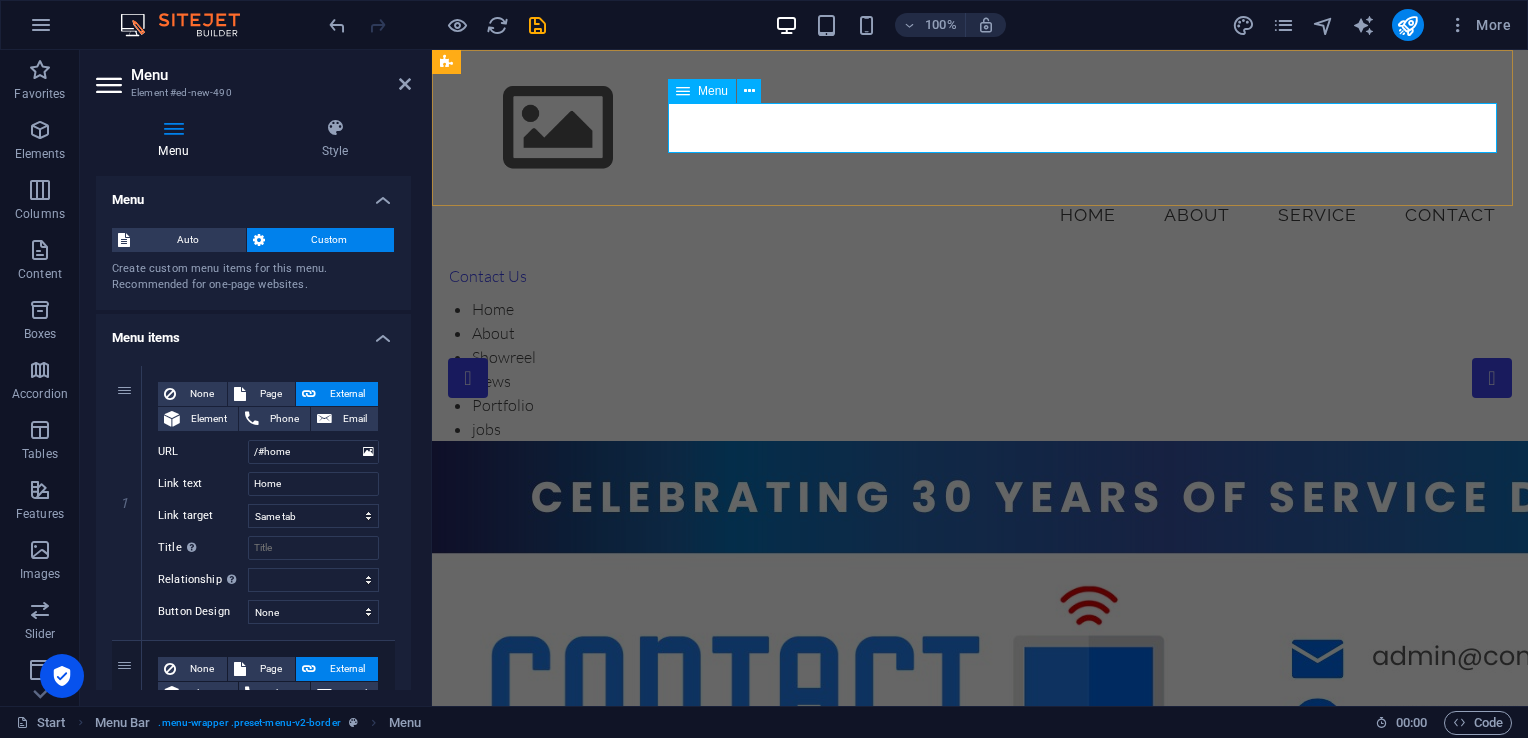 click on "Home About Service Contact" at bounding box center (980, 215) 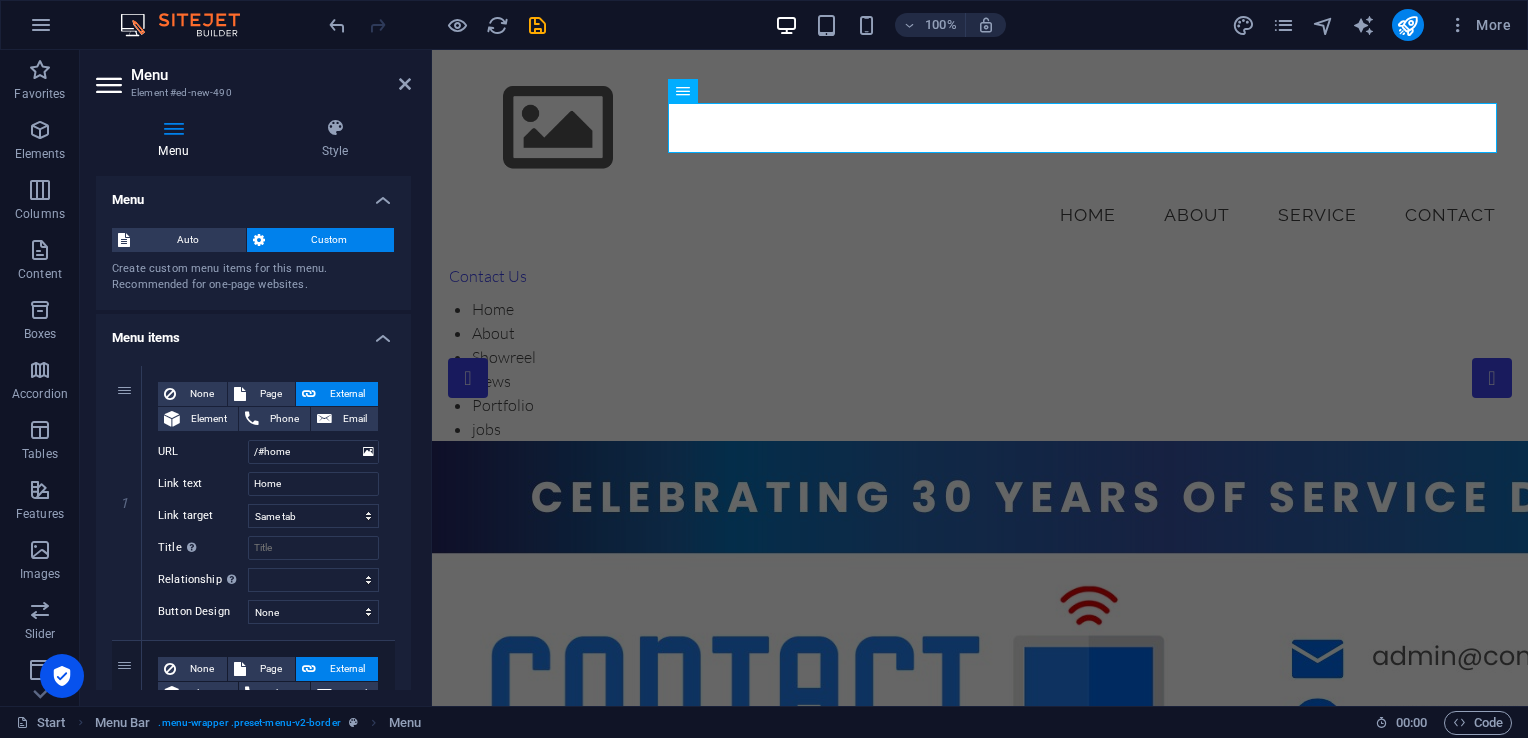 drag, startPoint x: 416, startPoint y: 354, endPoint x: 412, endPoint y: 466, distance: 112.0714 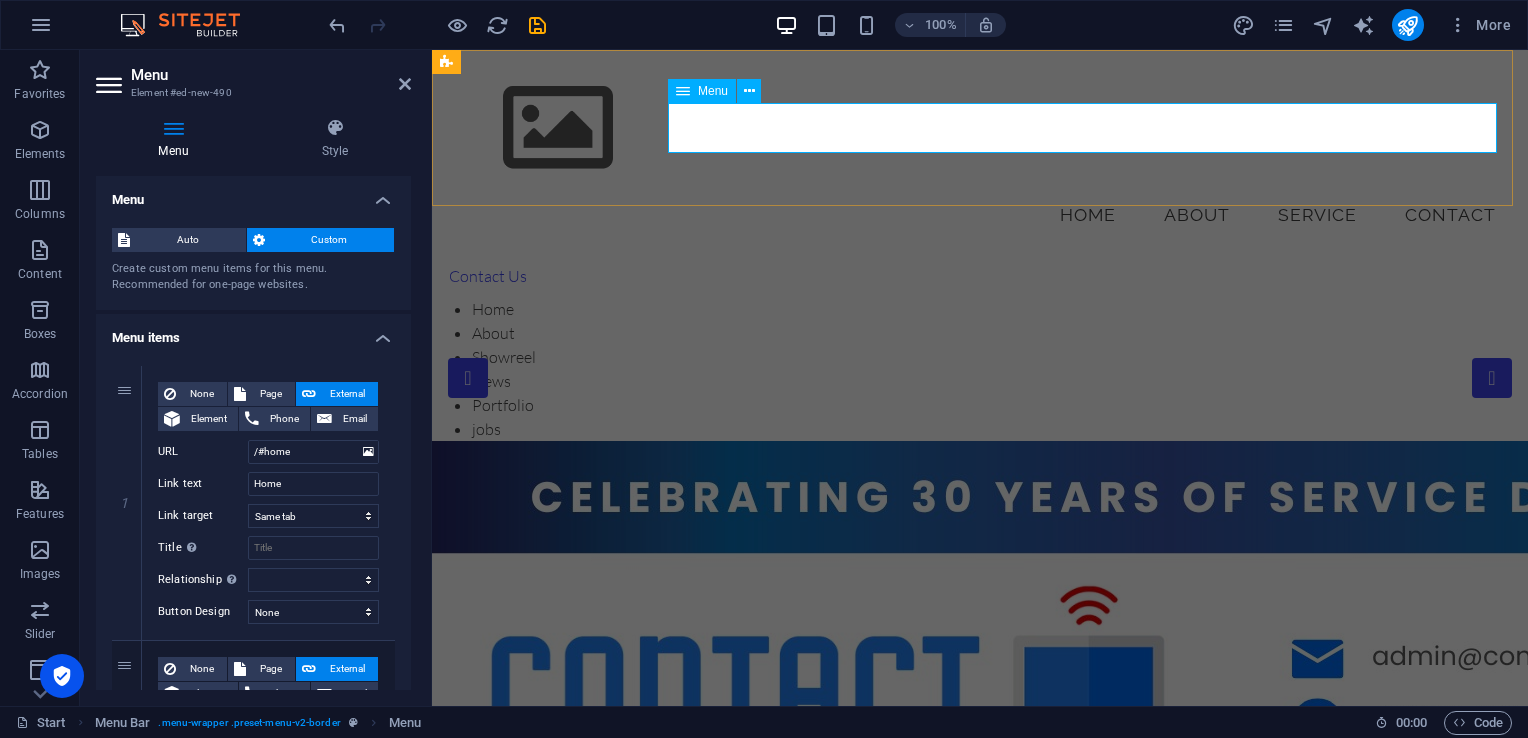 click on "Home About Service Contact" at bounding box center (980, 215) 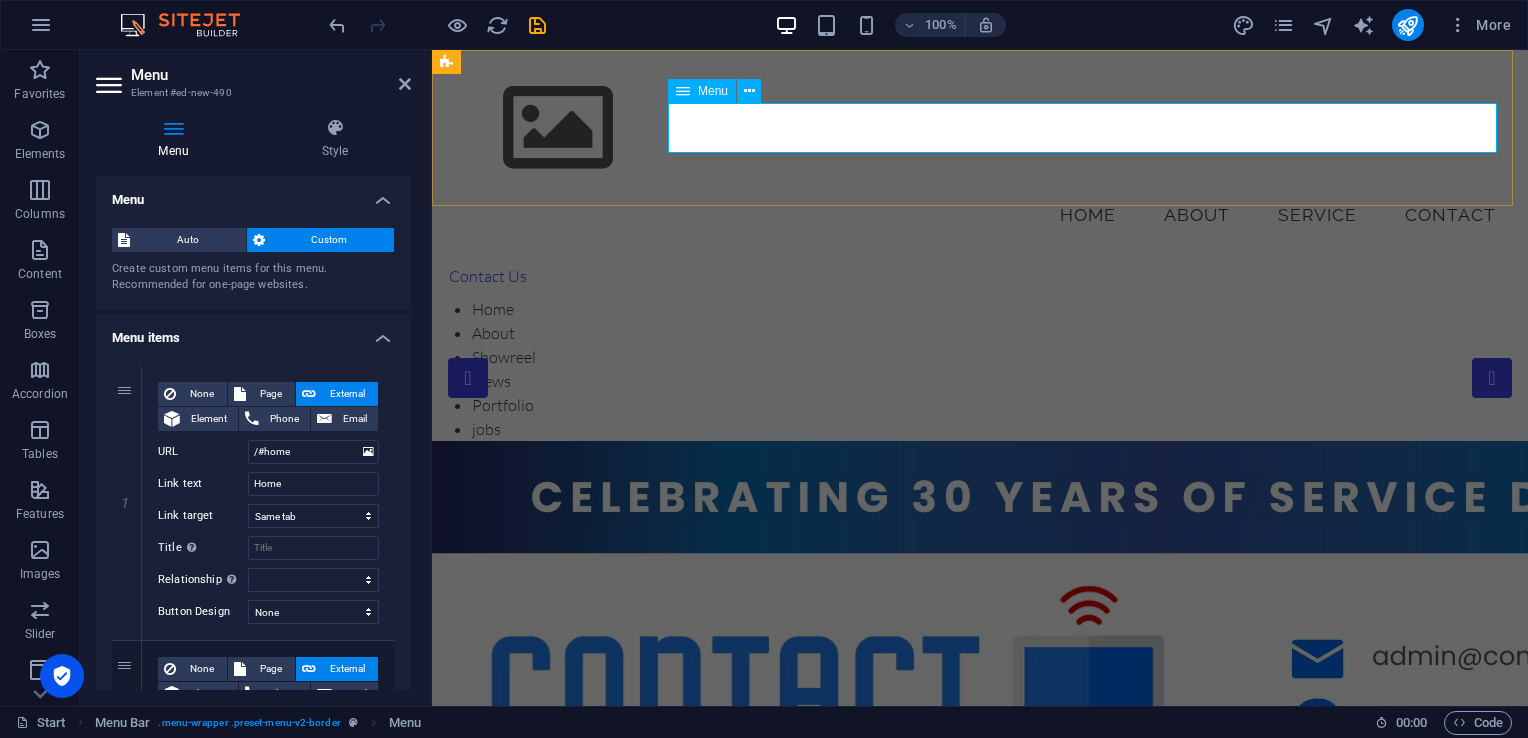 click on "Home About Service Contact" at bounding box center [980, 215] 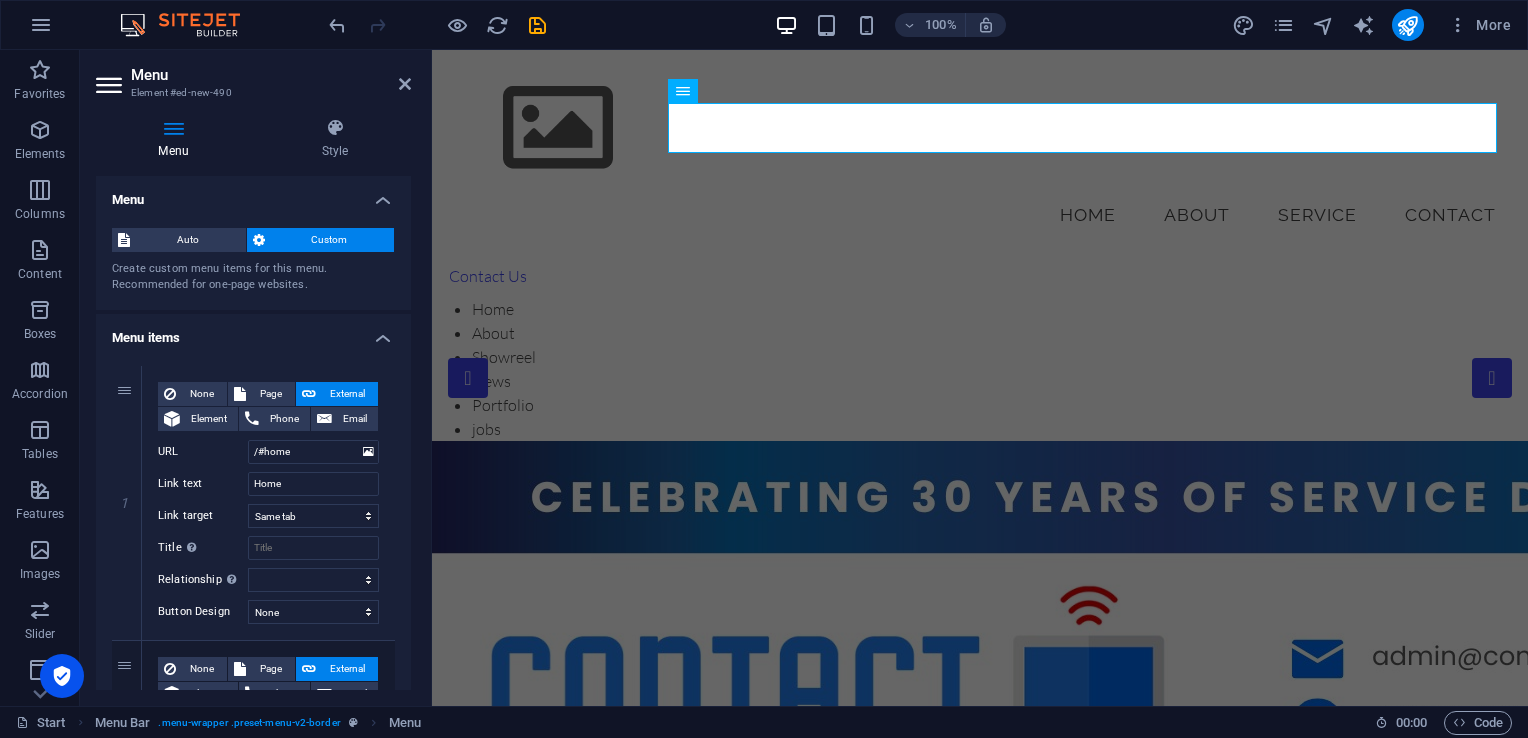 drag, startPoint x: 411, startPoint y: 352, endPoint x: 406, endPoint y: 395, distance: 43.289722 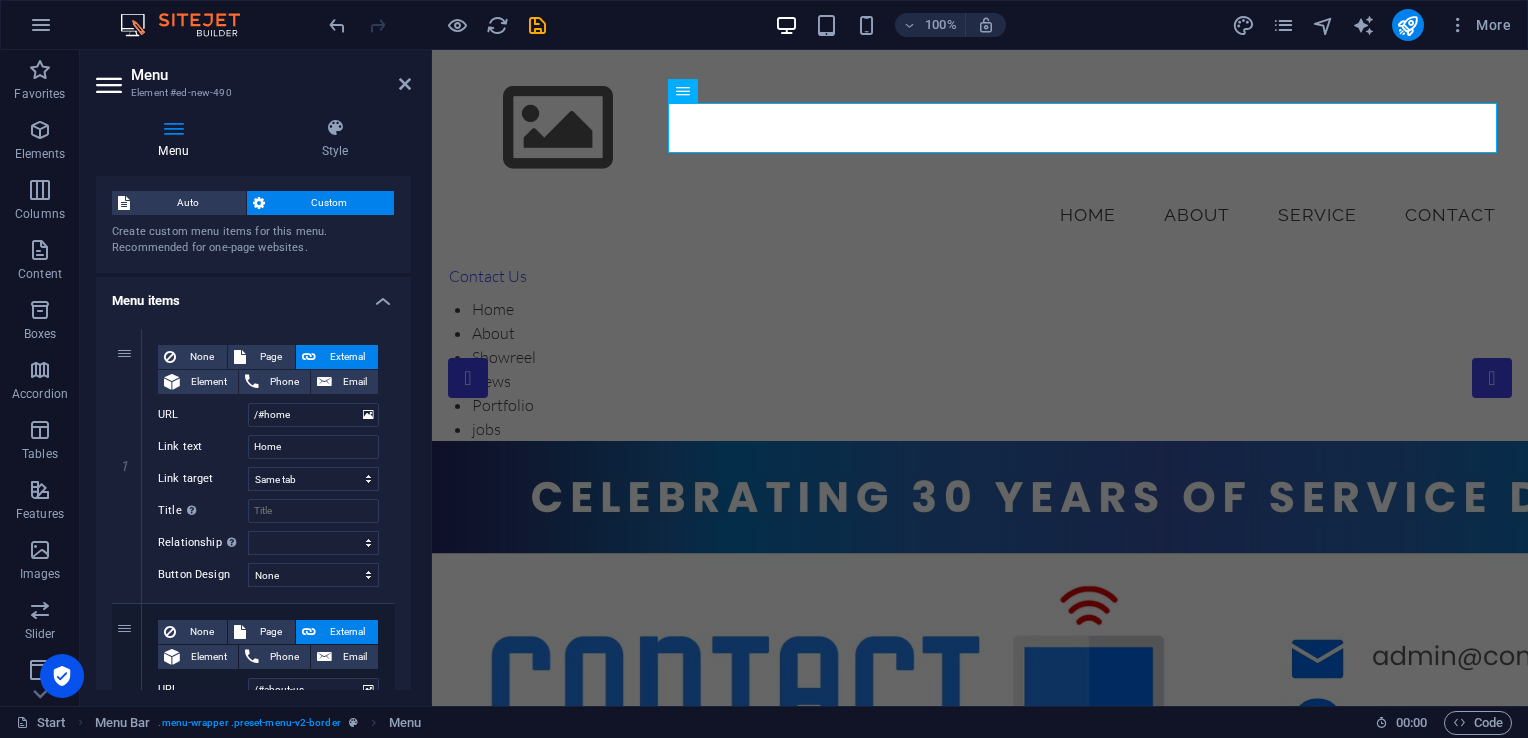 scroll, scrollTop: 31, scrollLeft: 0, axis: vertical 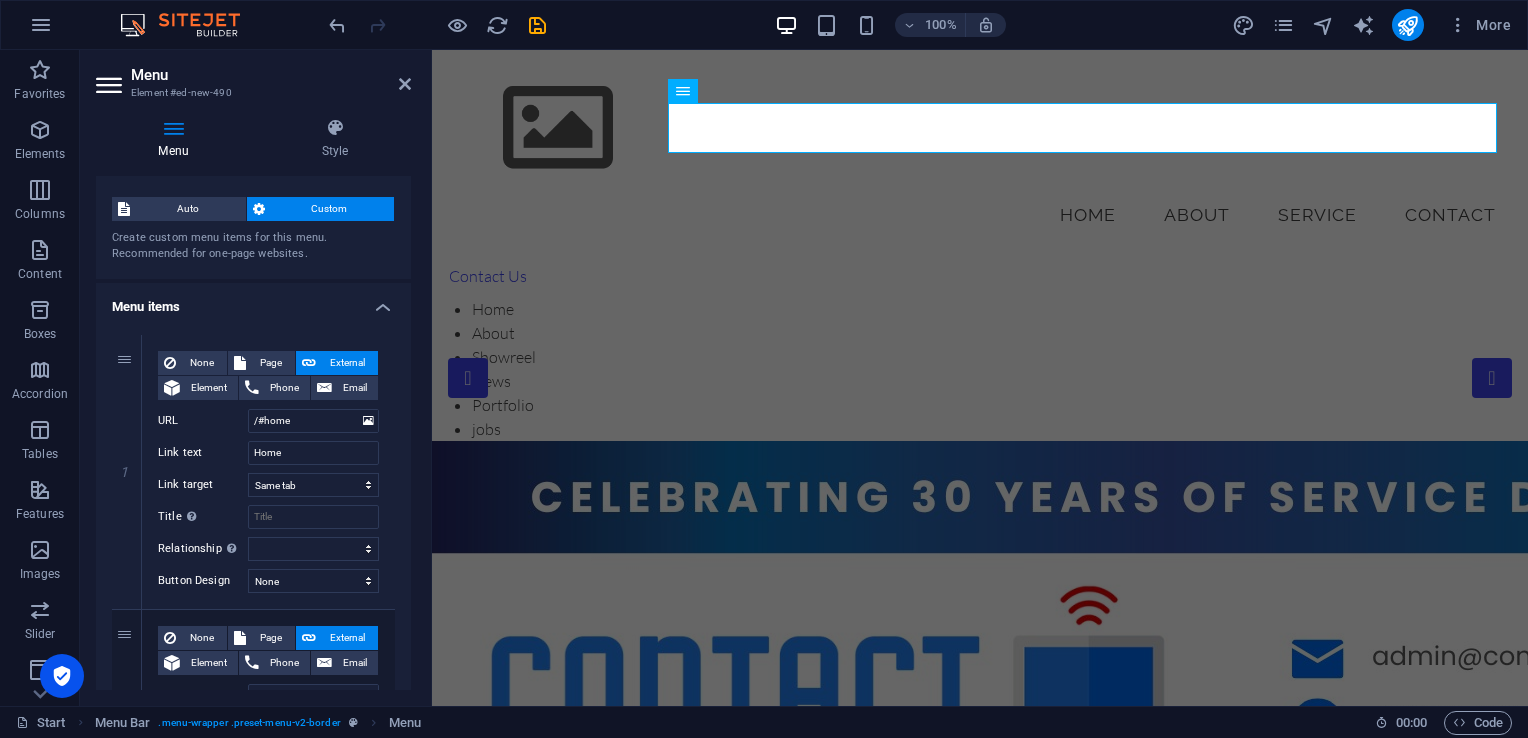 drag, startPoint x: 836, startPoint y: 300, endPoint x: 626, endPoint y: 123, distance: 274.6434 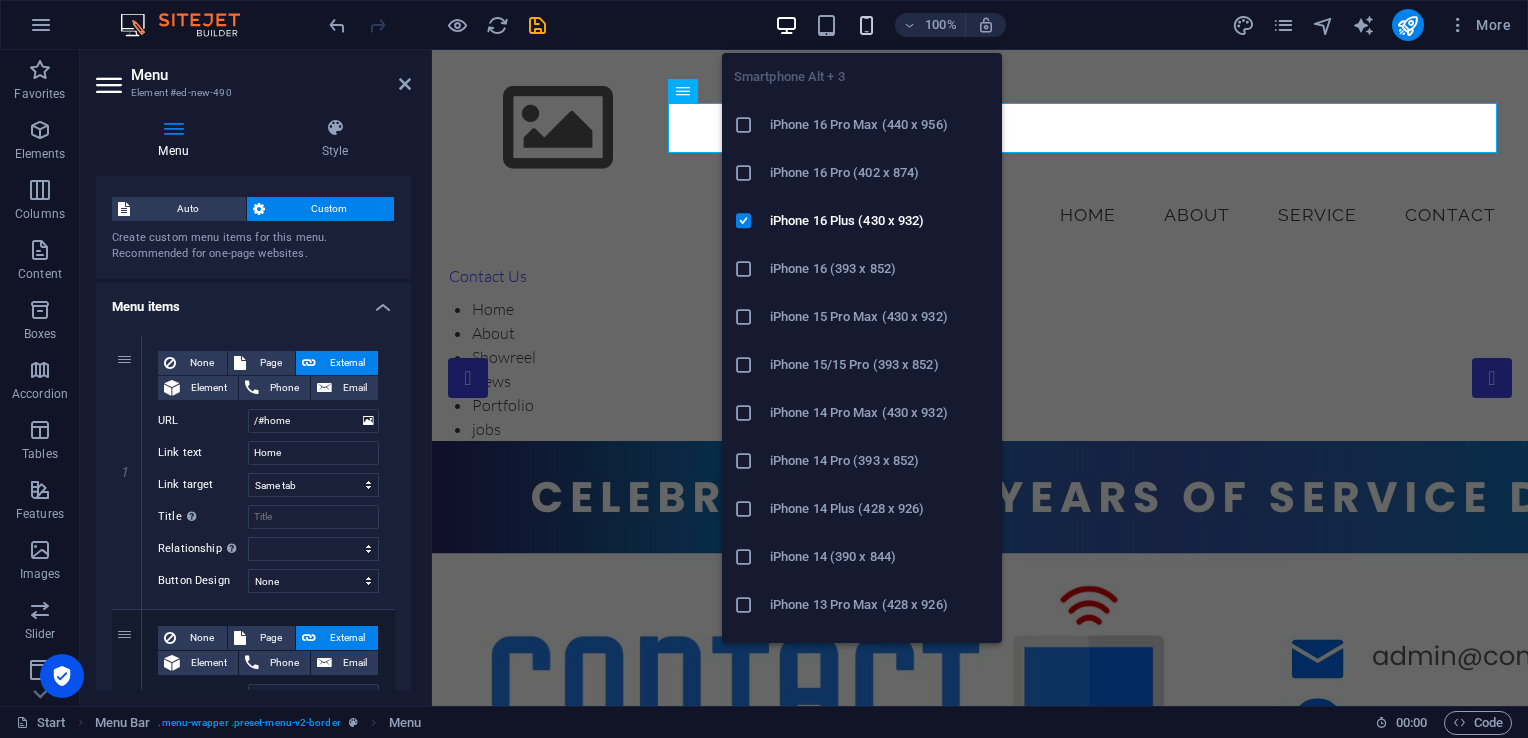 click at bounding box center (866, 25) 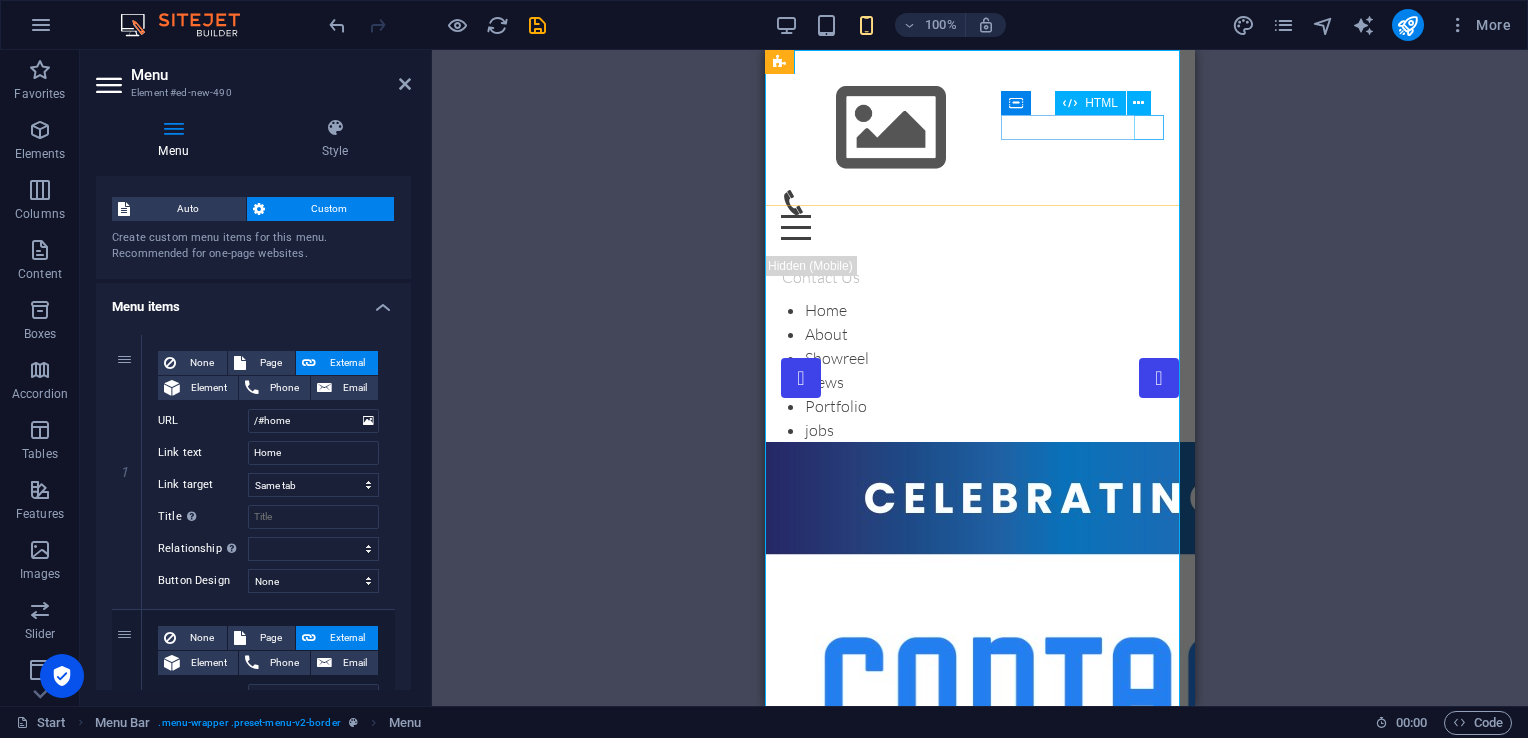 click on "Menu" at bounding box center (980, 227) 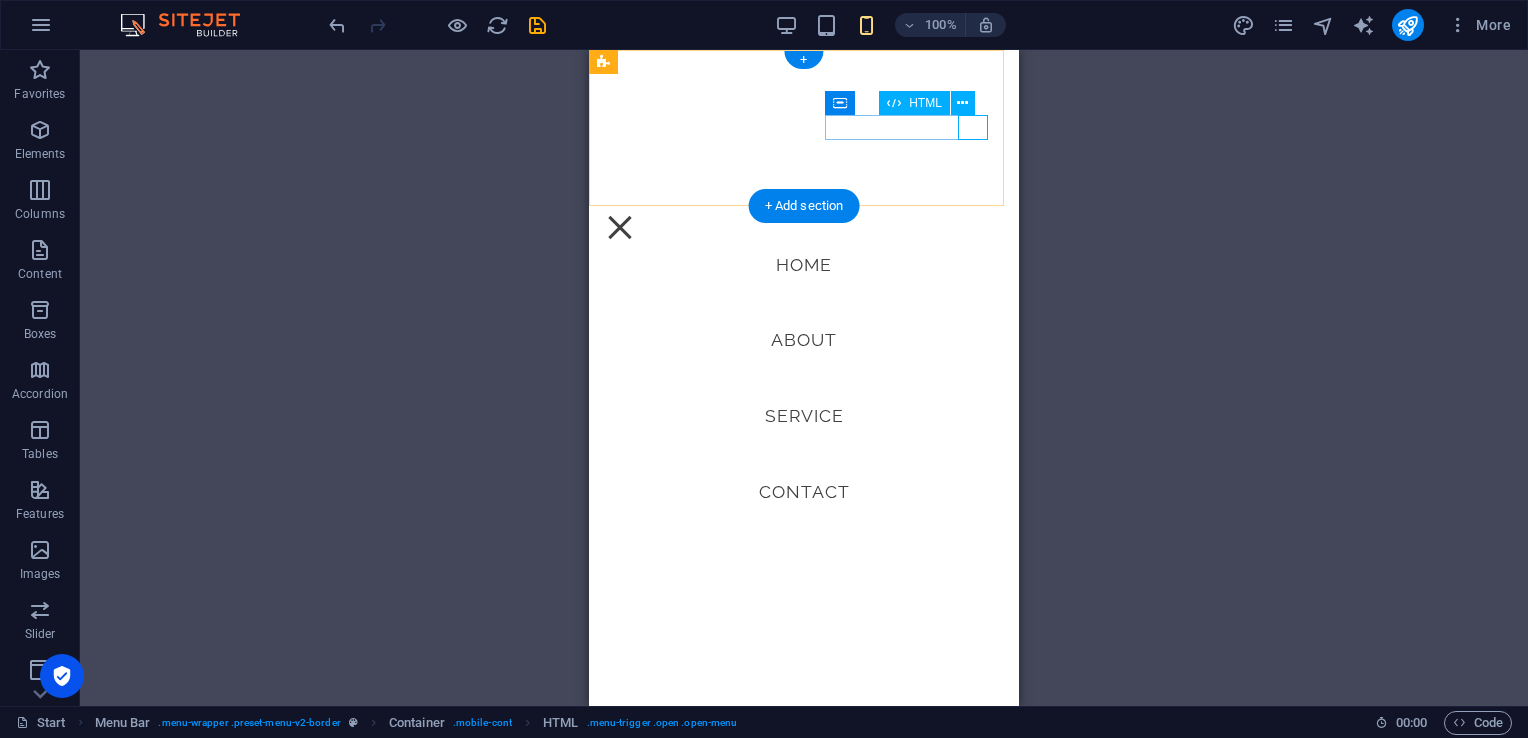 click on "Menu" at bounding box center [620, 227] 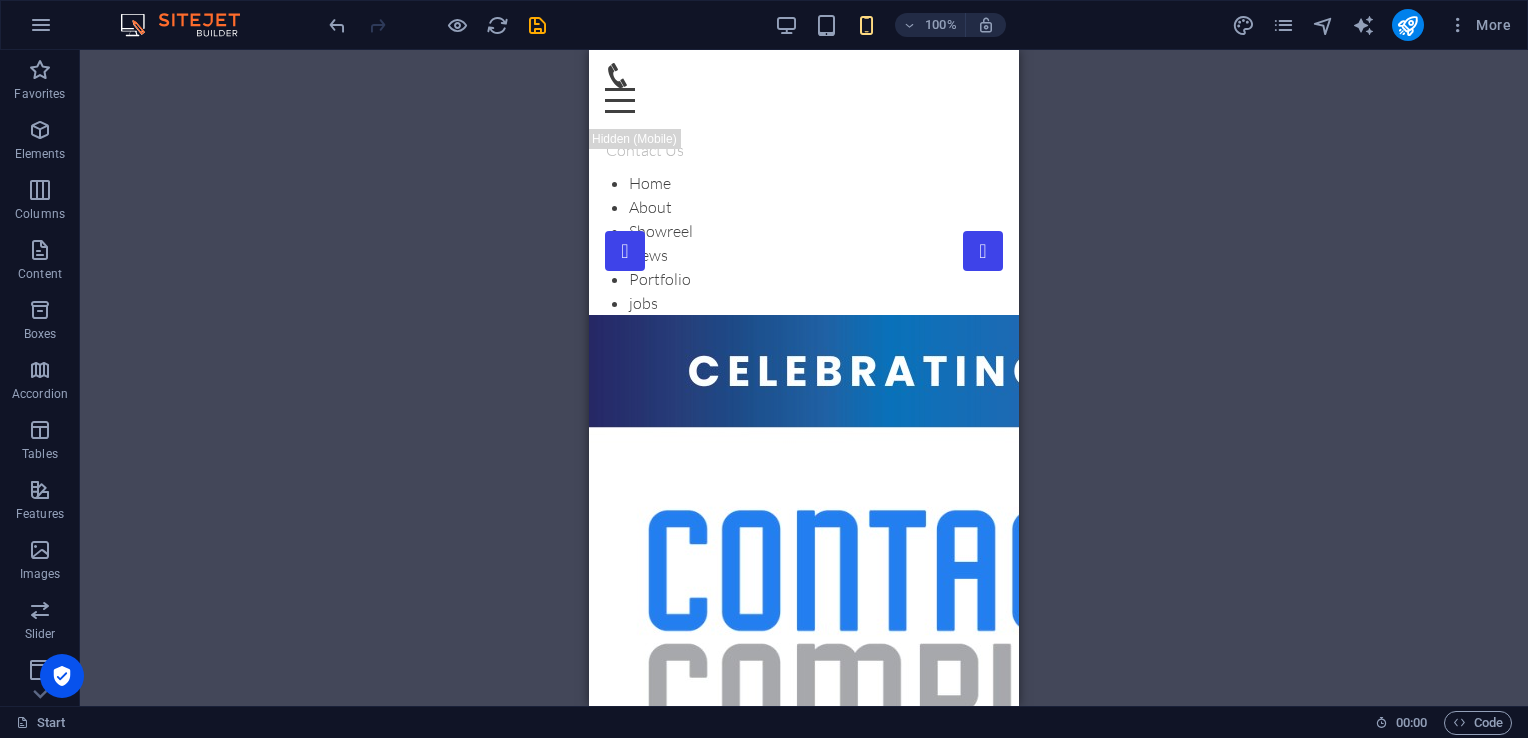 scroll, scrollTop: 0, scrollLeft: 0, axis: both 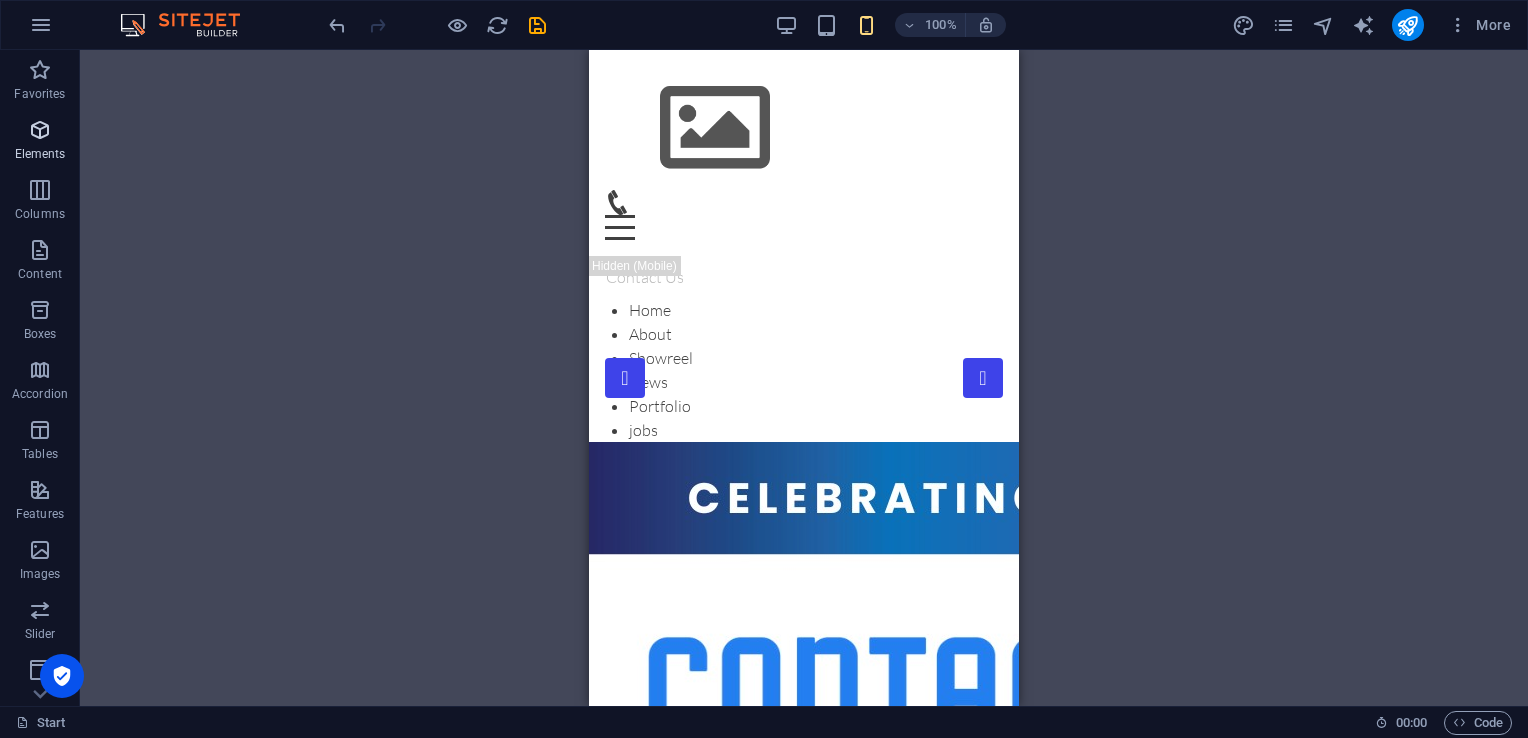 click on "Elements" at bounding box center (40, 154) 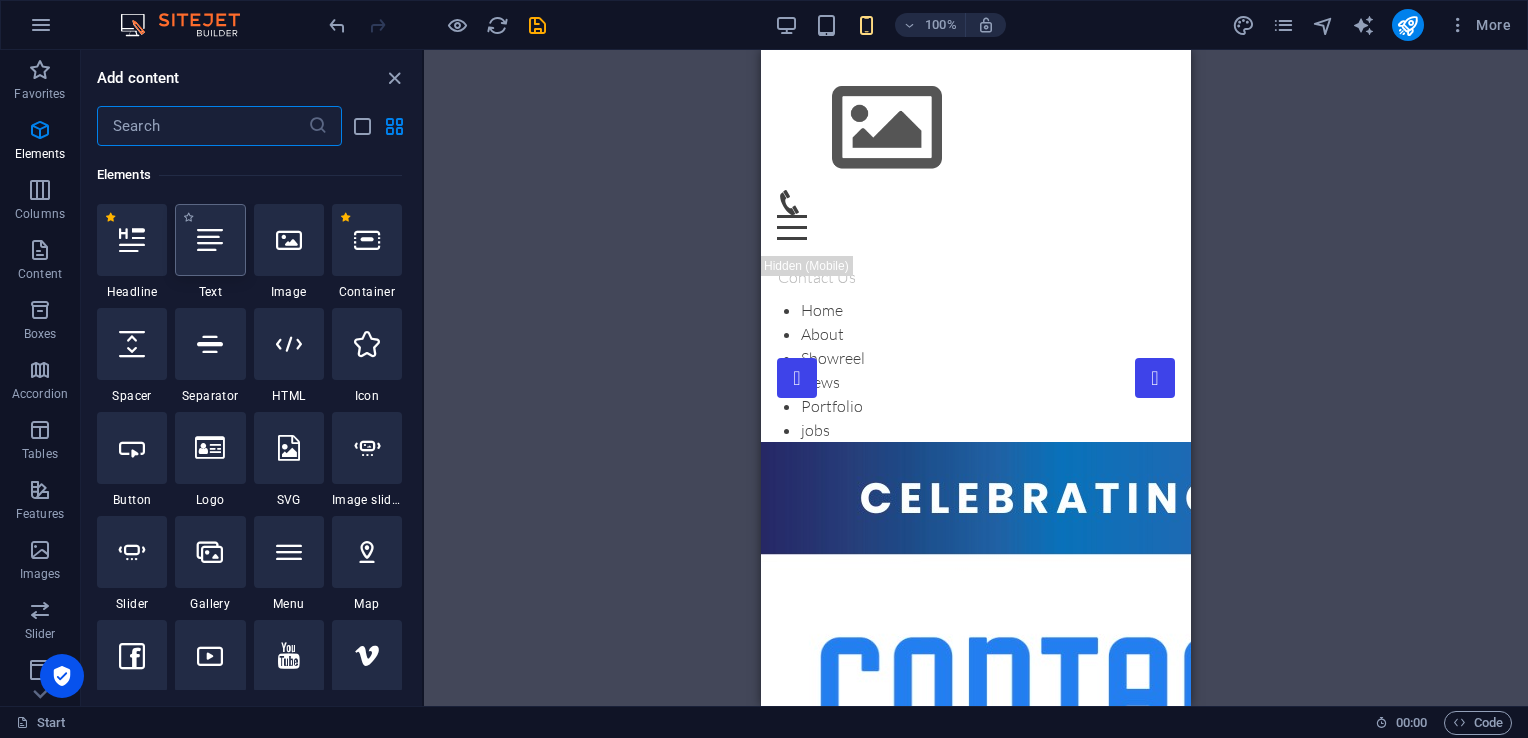 scroll, scrollTop: 212, scrollLeft: 0, axis: vertical 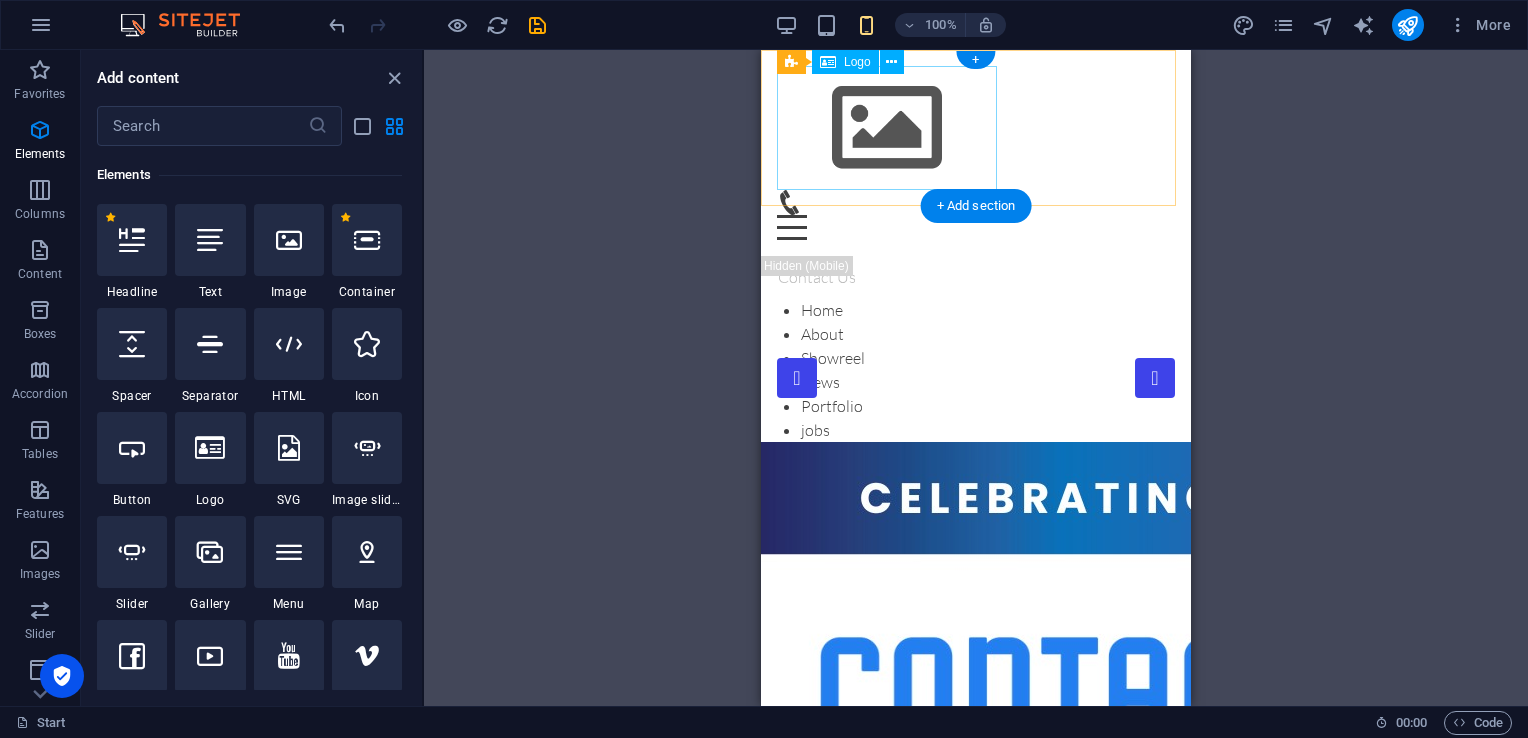 click at bounding box center (976, 128) 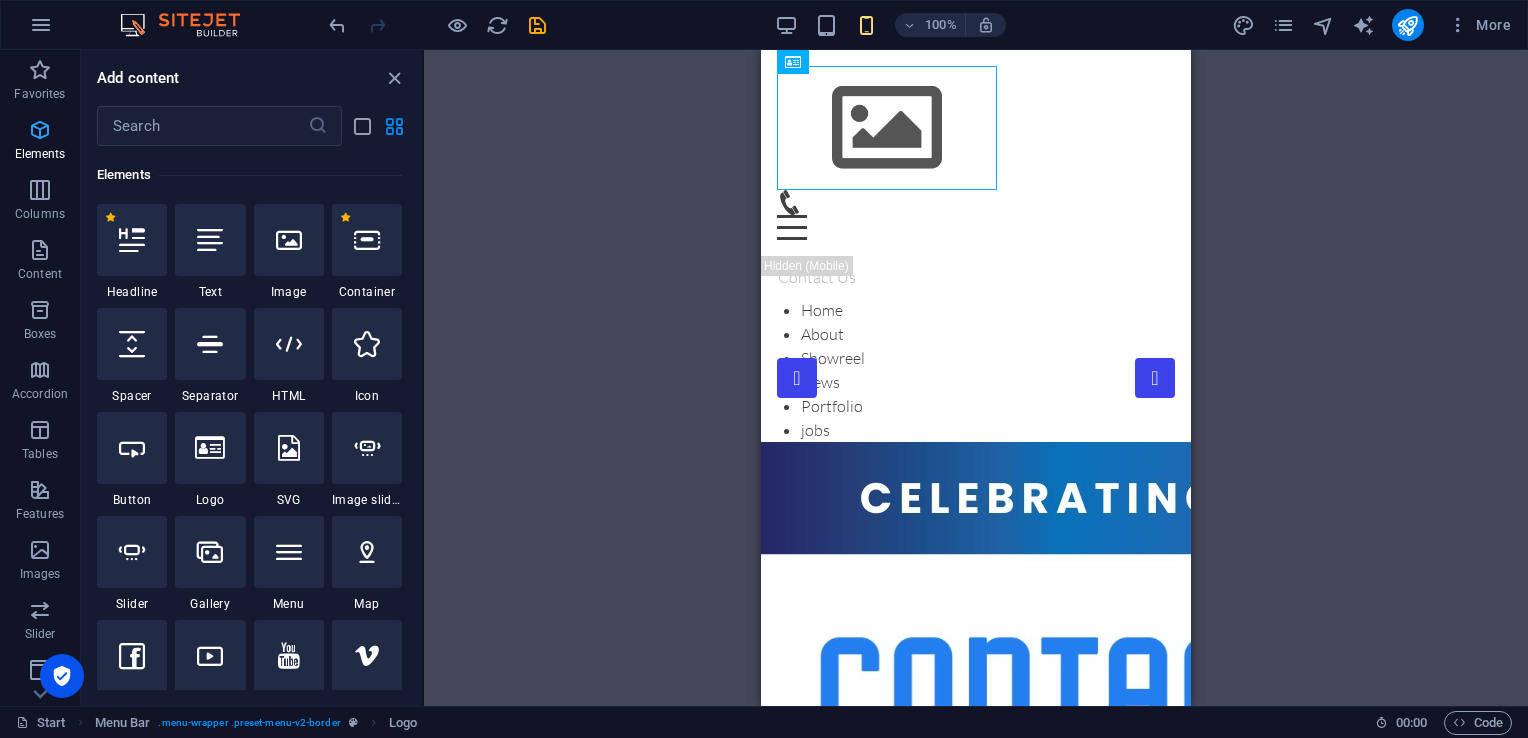 click on "Elements" at bounding box center [40, 142] 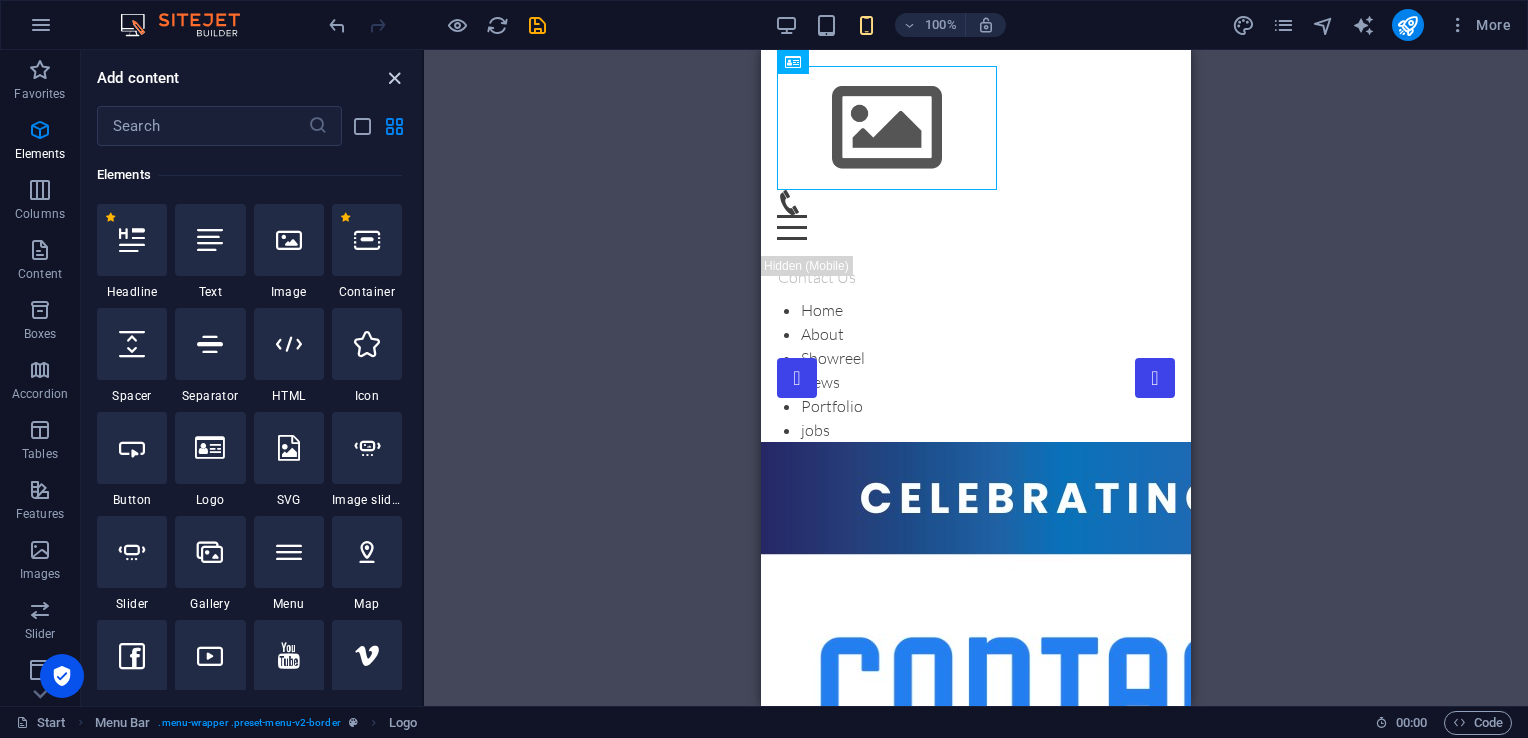 click at bounding box center [394, 78] 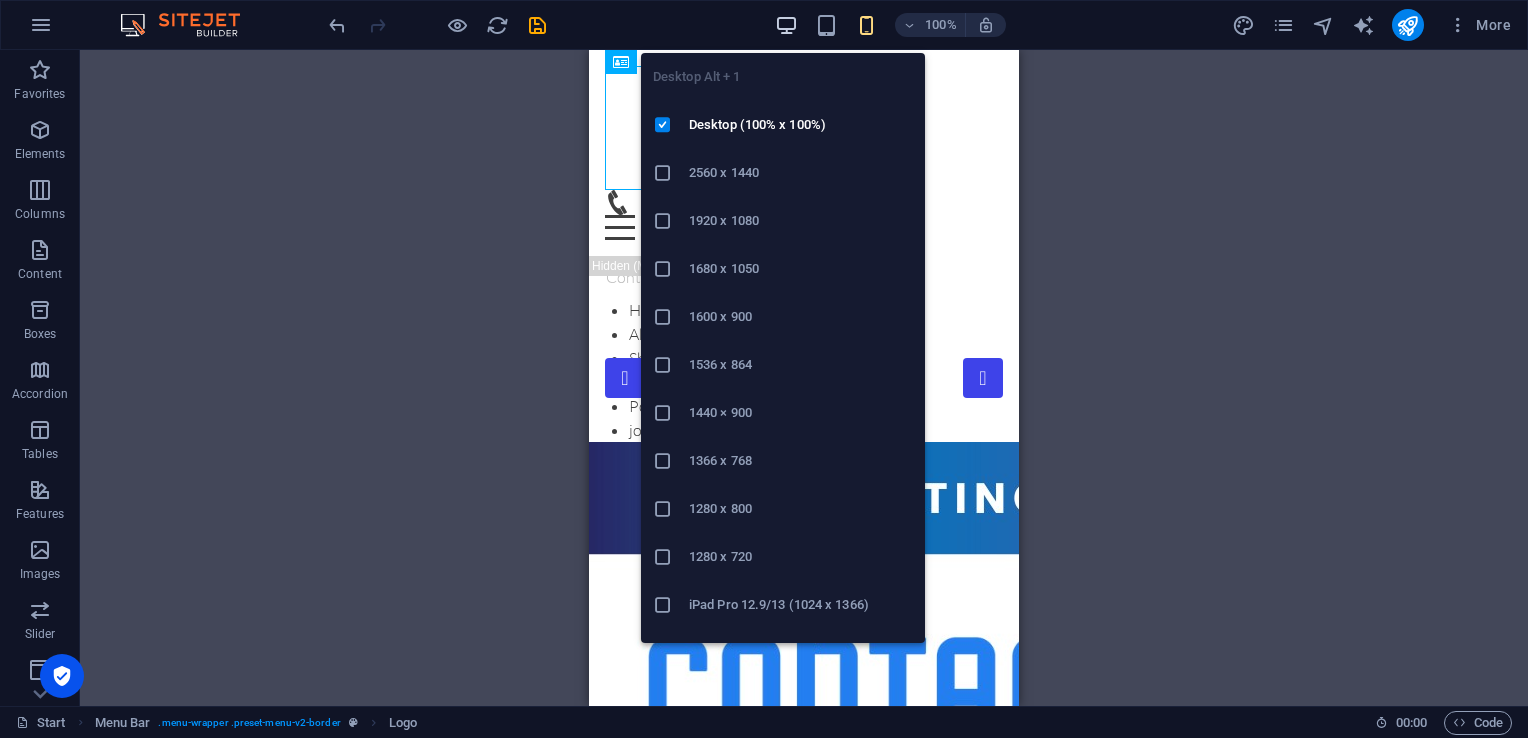 click at bounding box center [786, 25] 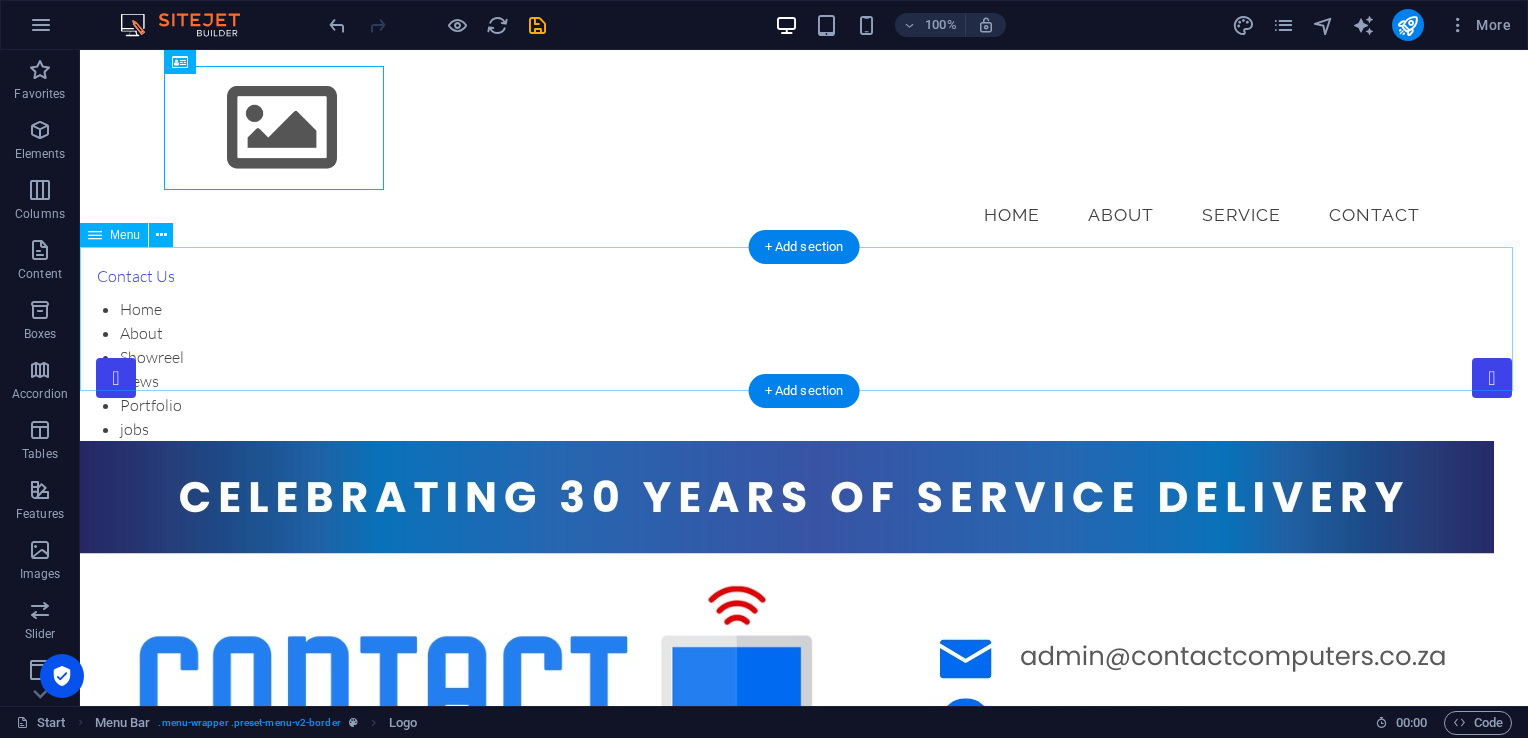 type 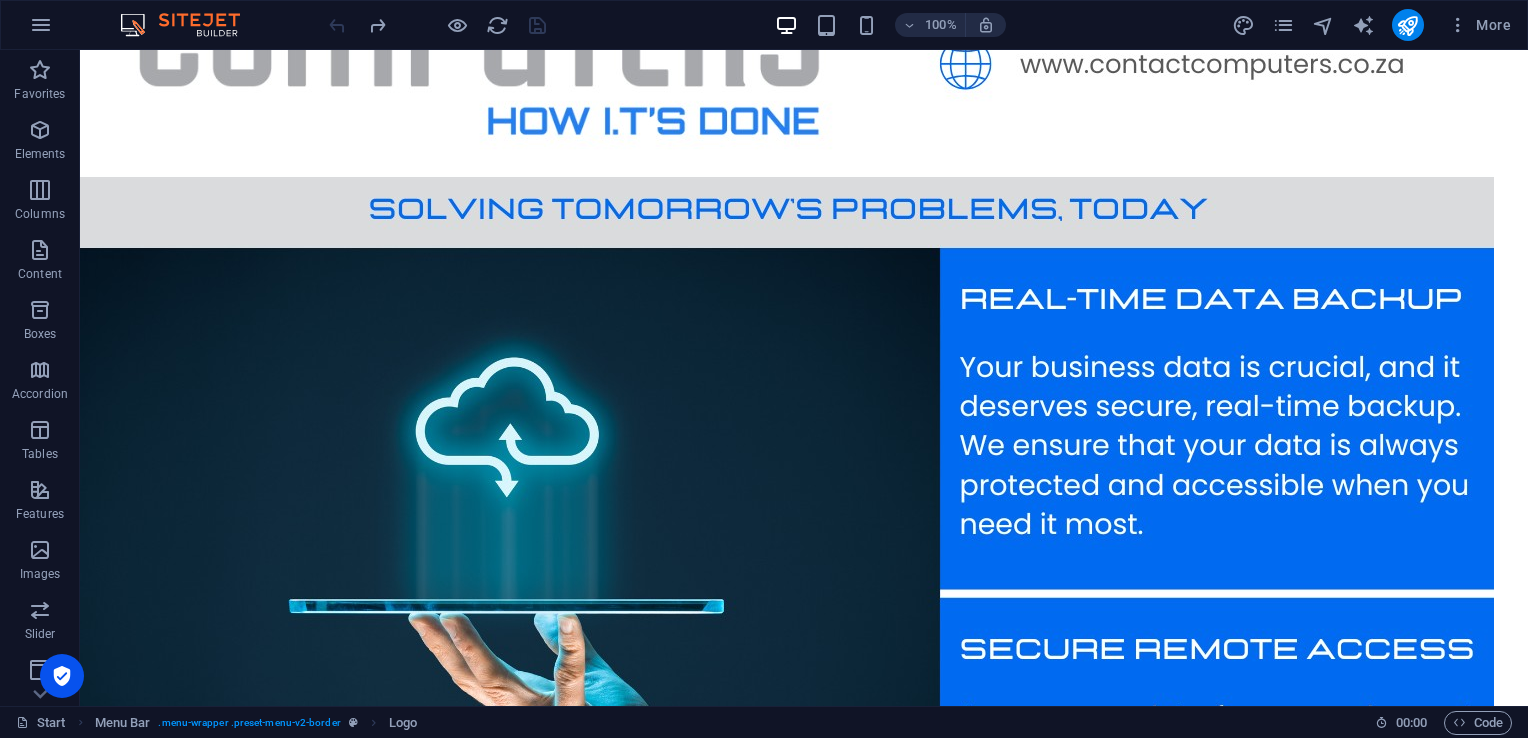 scroll, scrollTop: 548, scrollLeft: 0, axis: vertical 